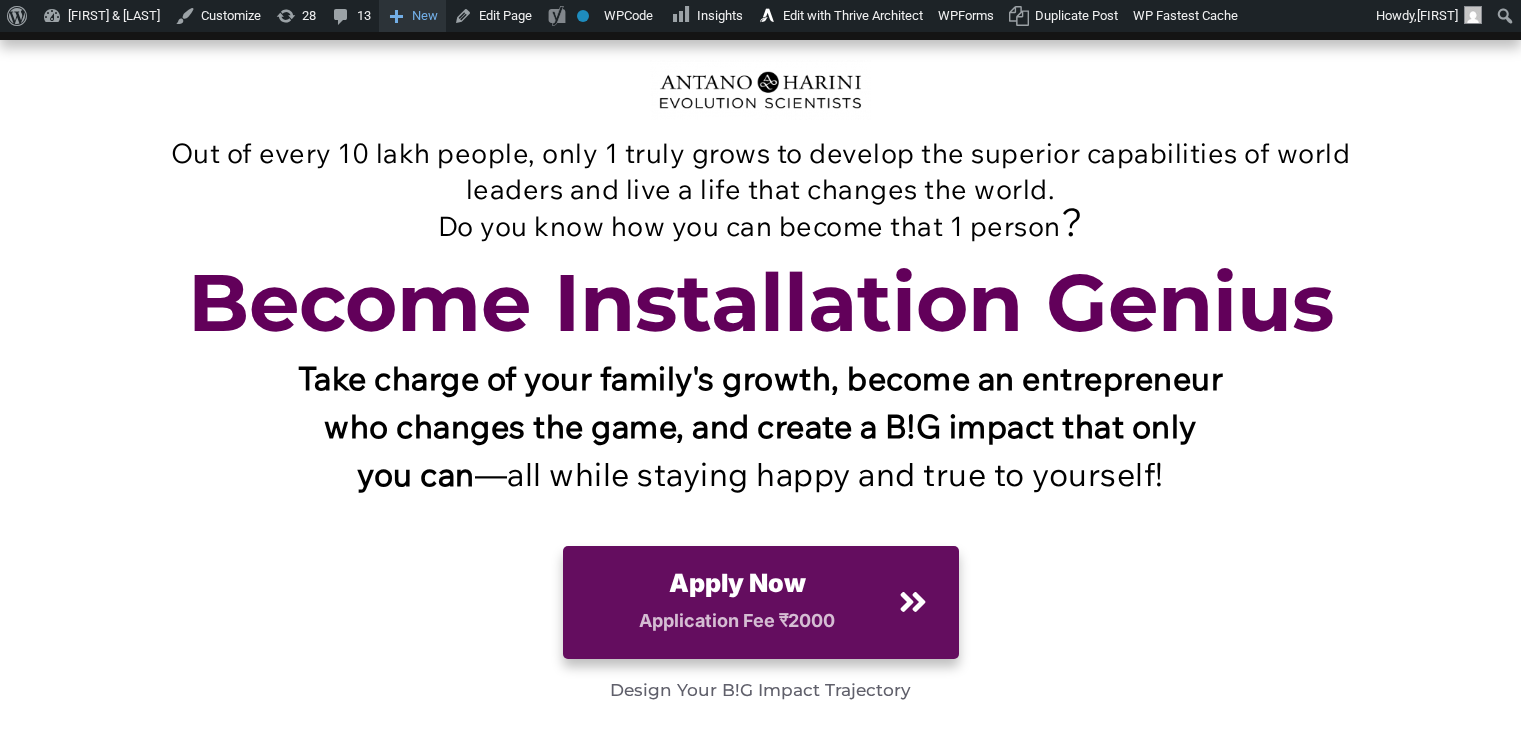 scroll, scrollTop: 0, scrollLeft: 0, axis: both 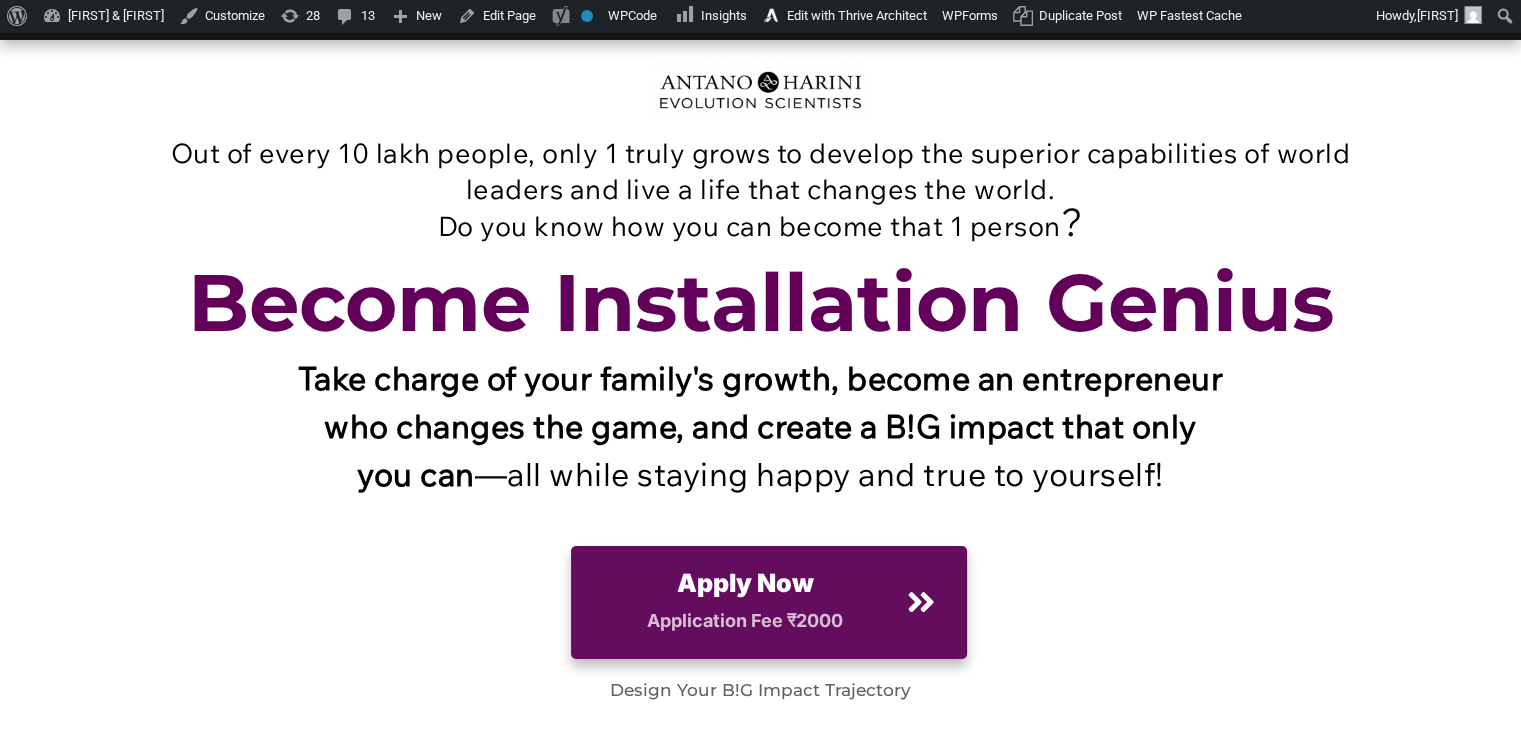 click on "Application Fee ₹2000" at bounding box center (745, 621) 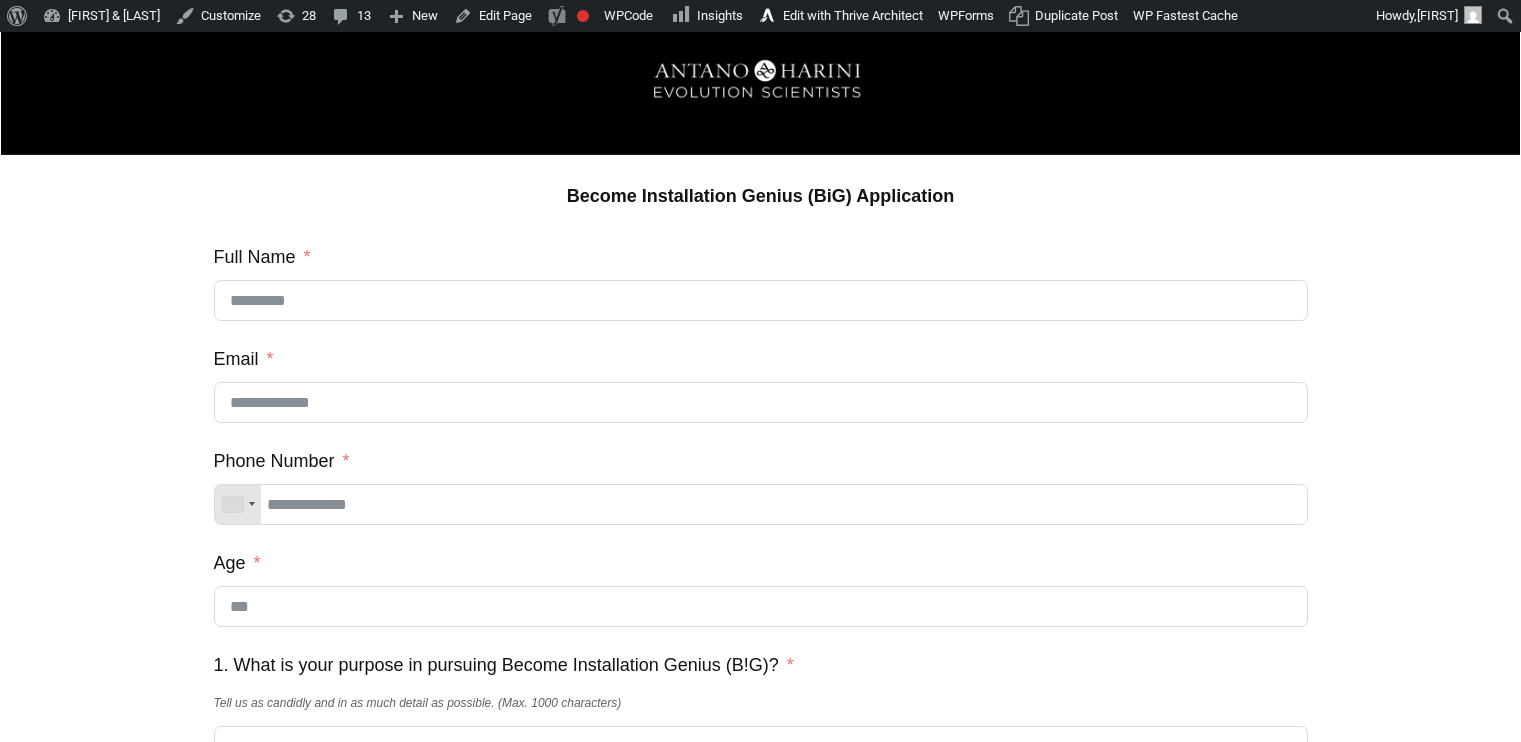 scroll, scrollTop: 0, scrollLeft: 0, axis: both 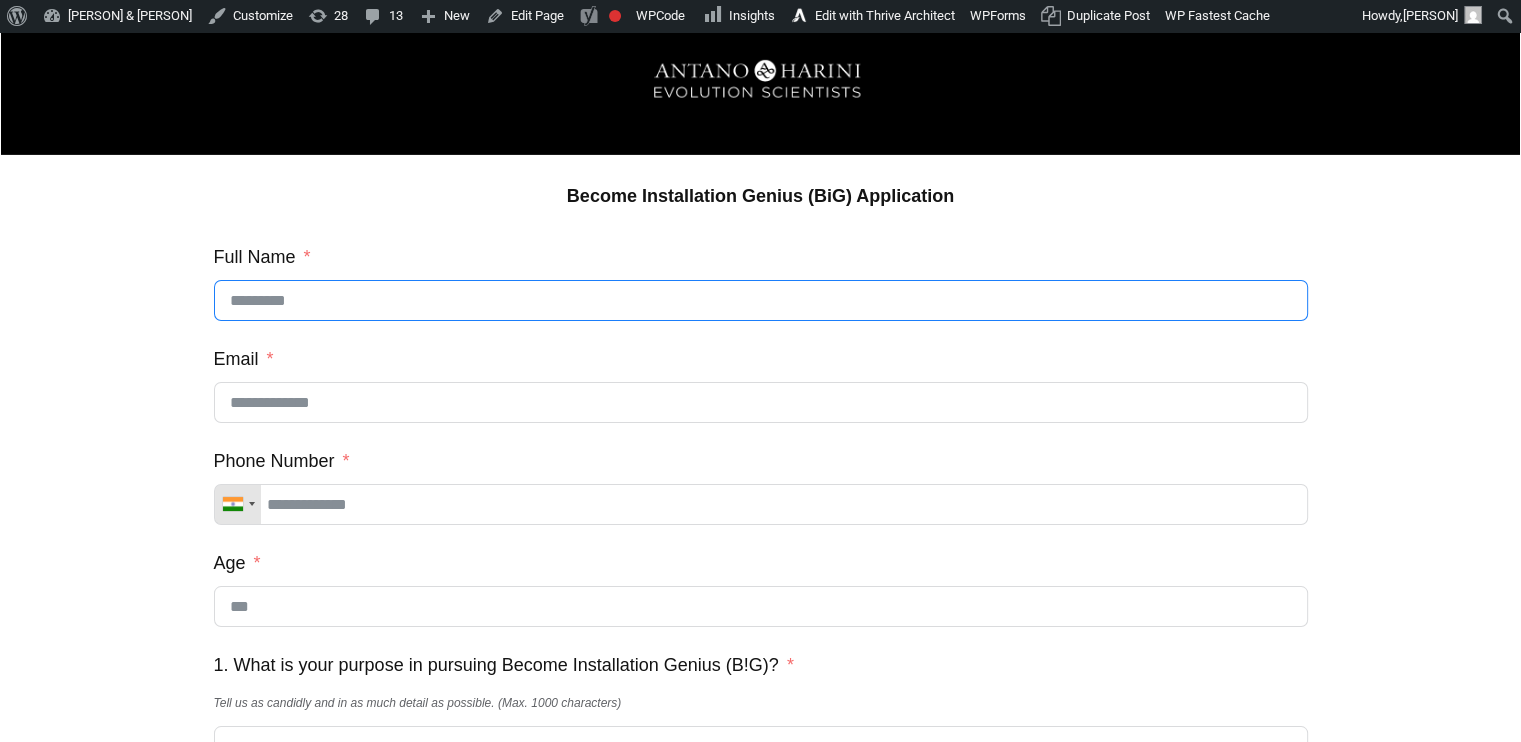 click on "Full Name" at bounding box center (761, 300) 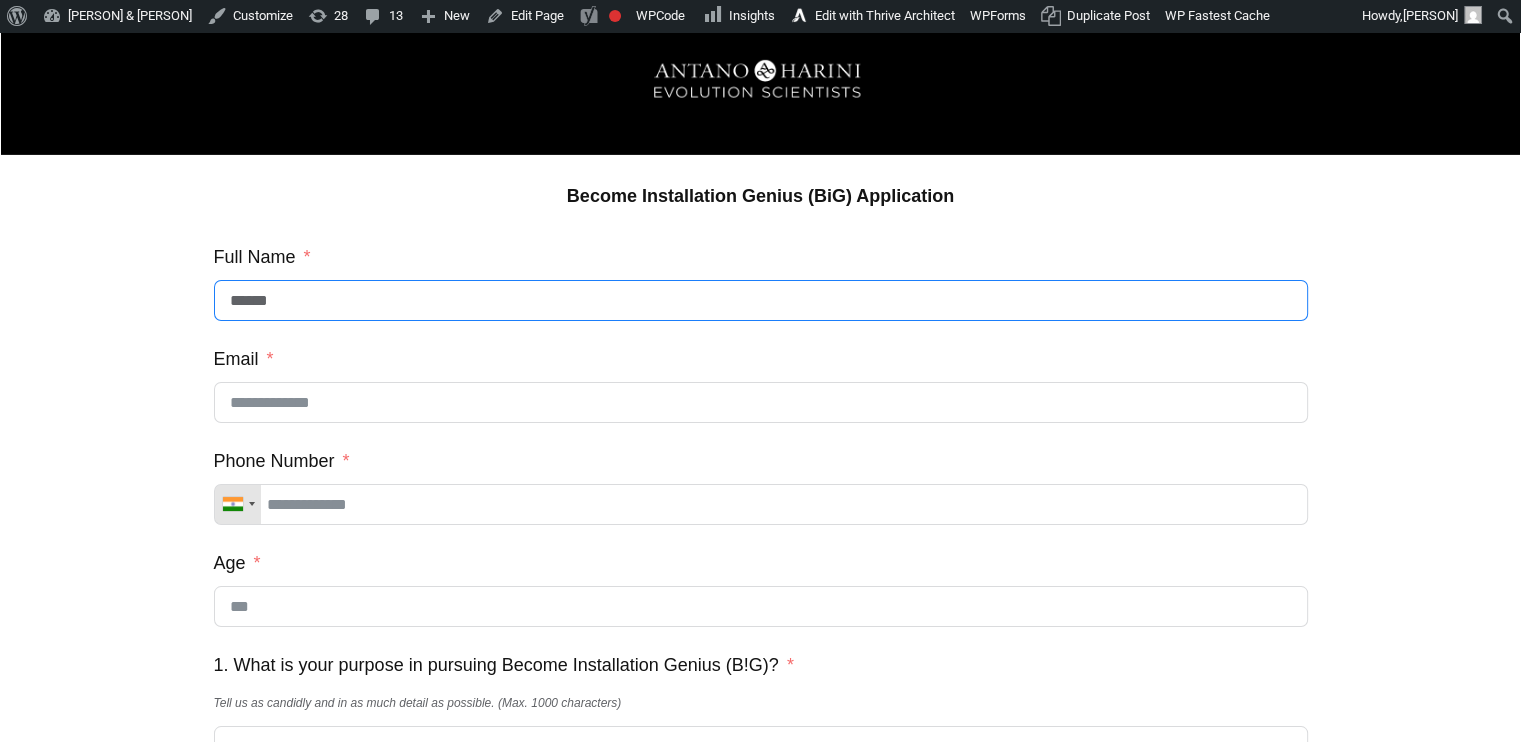 type on "**********" 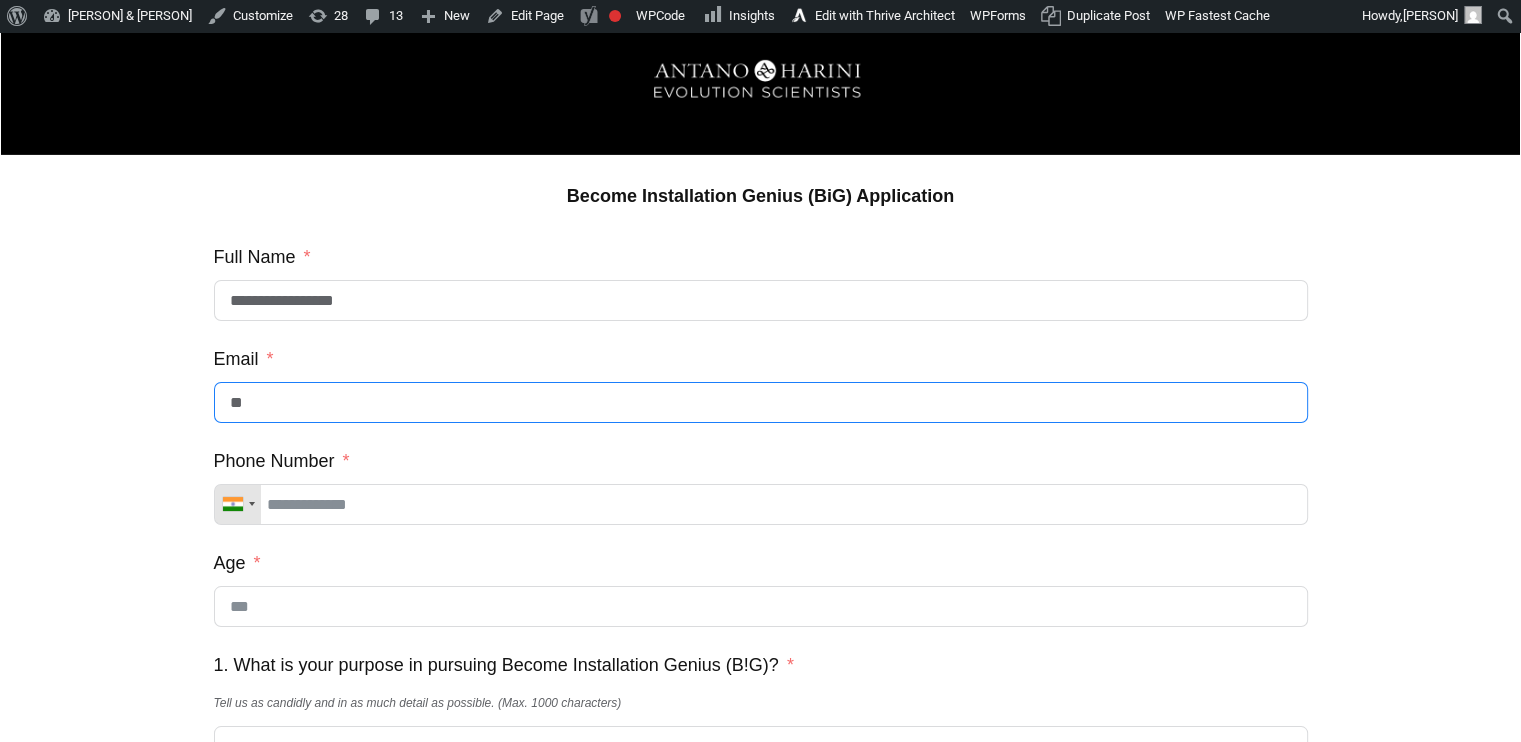 click on "**" at bounding box center [761, 402] 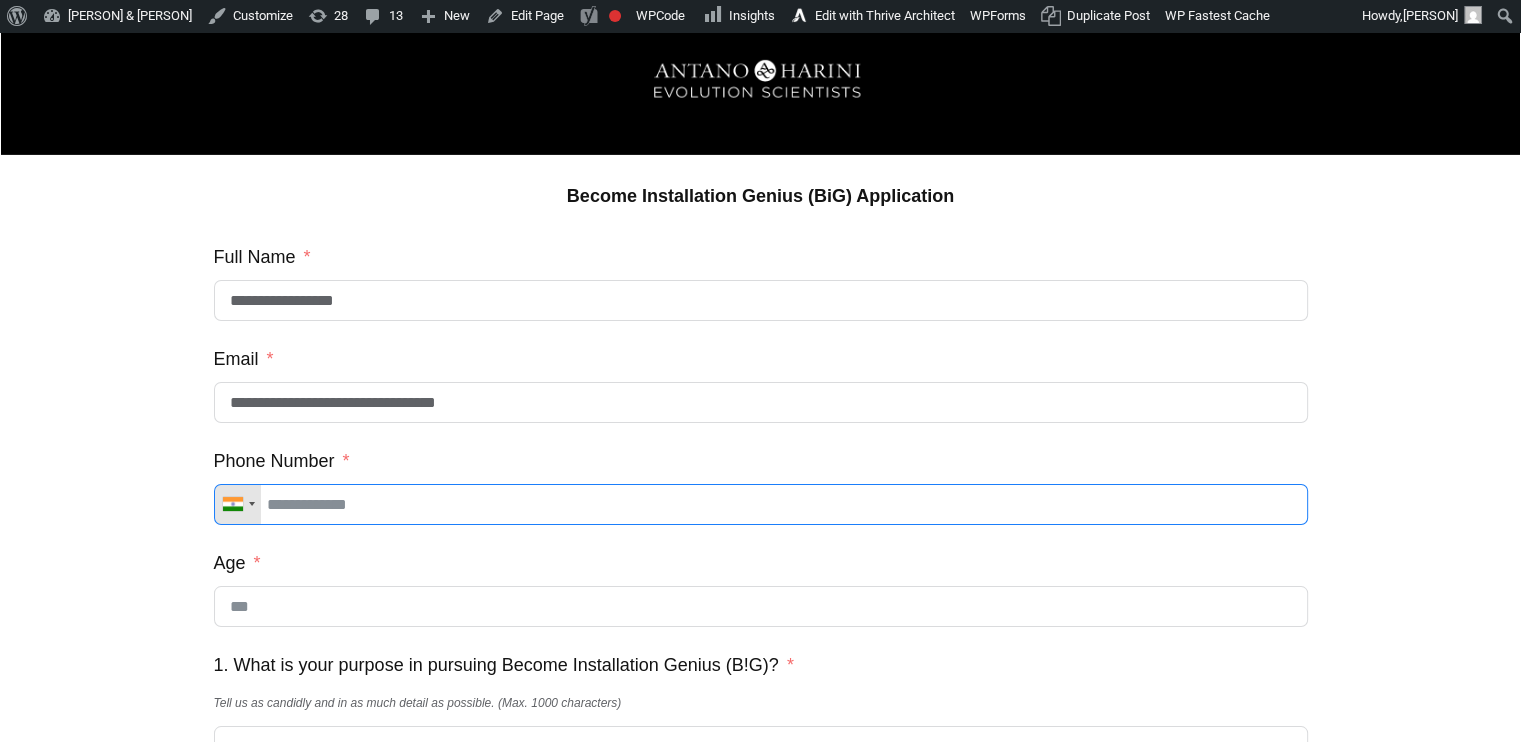 click on "Phone Number" at bounding box center [761, 504] 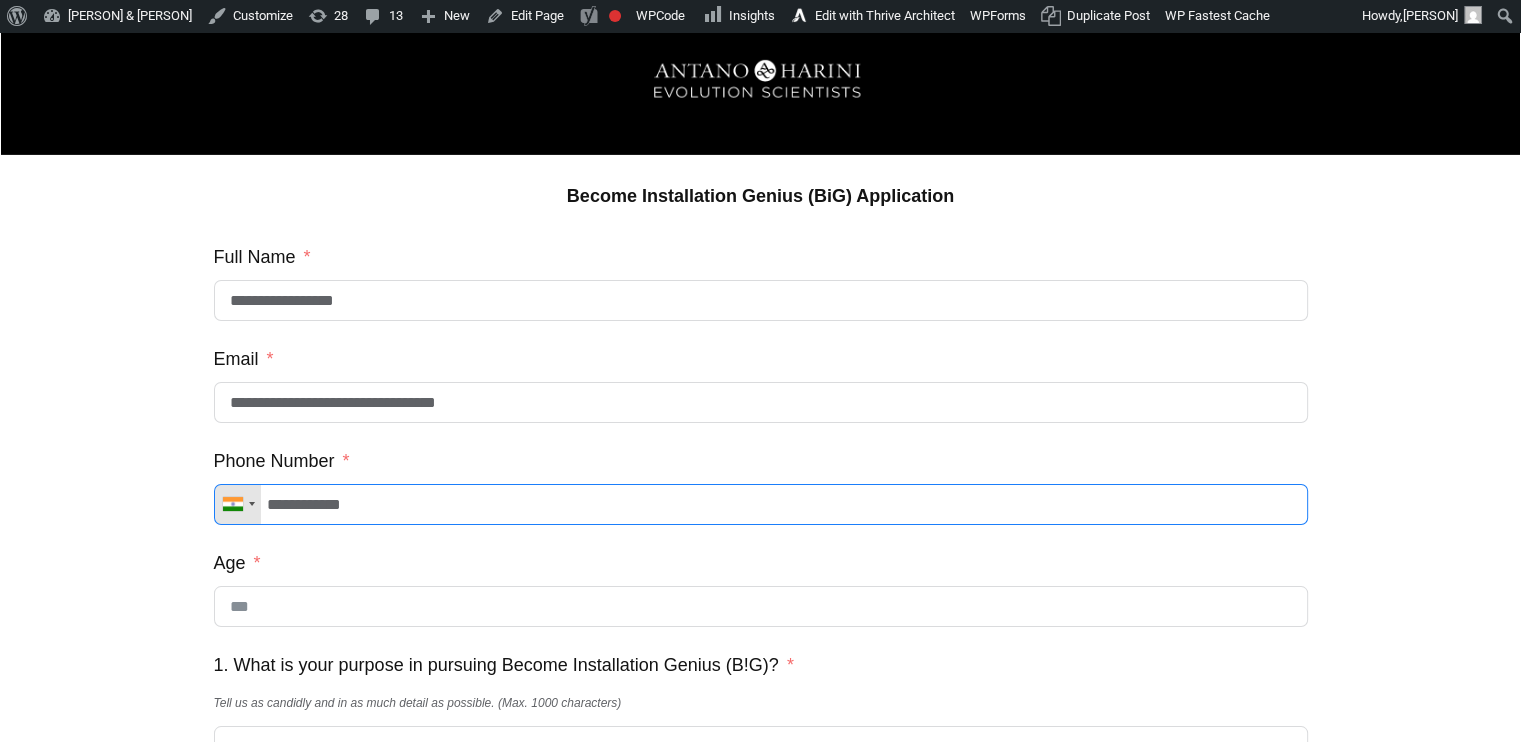 type on "**********" 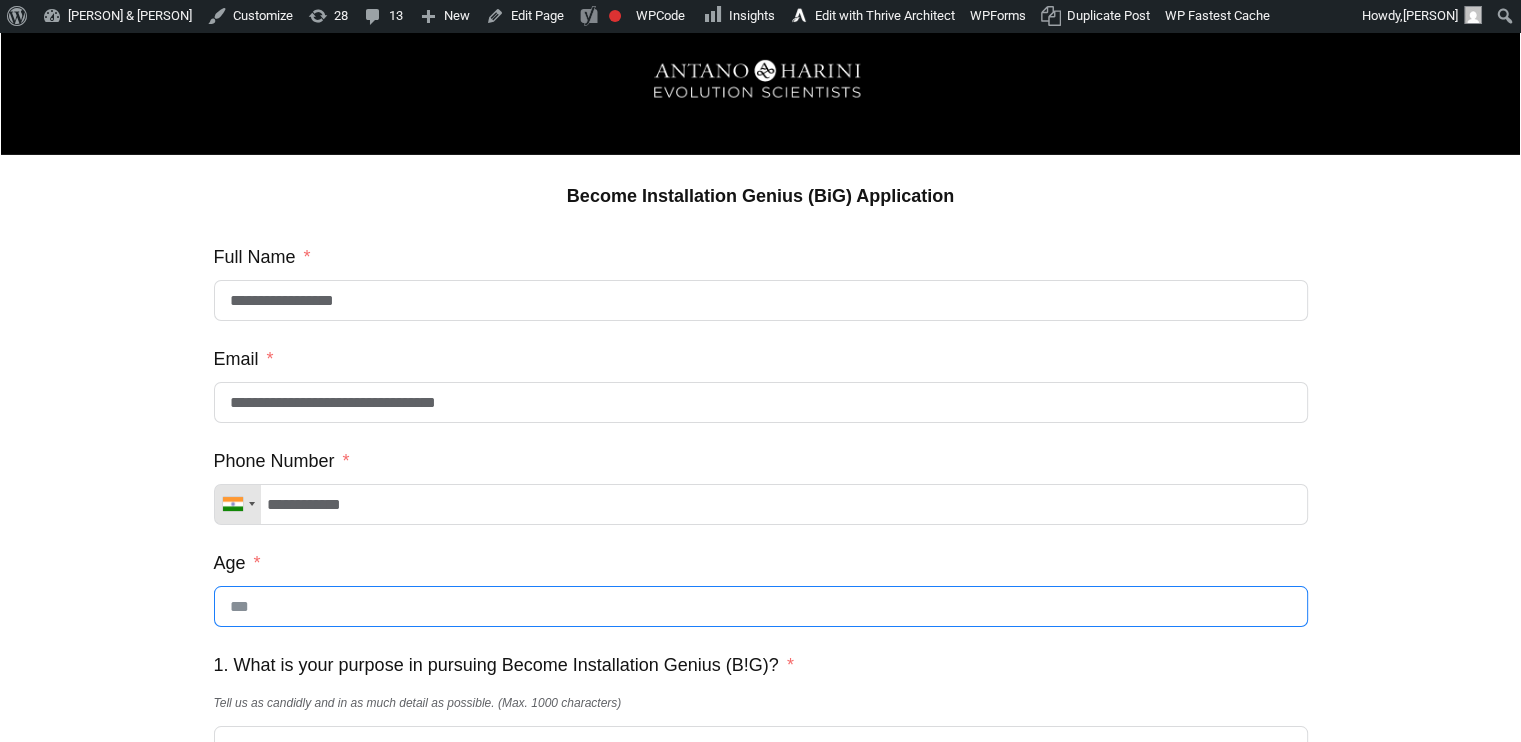 click on "Age" at bounding box center [761, 606] 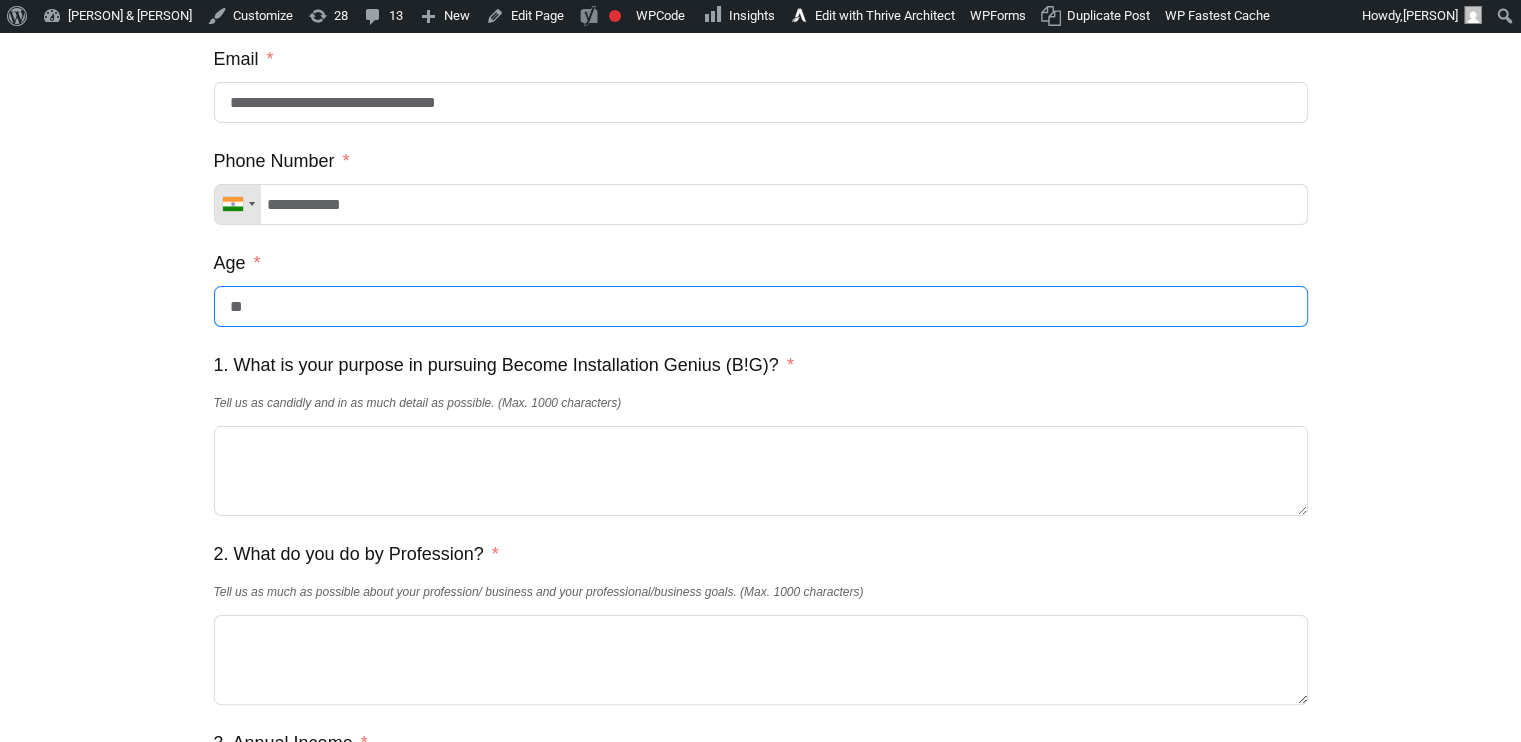 scroll, scrollTop: 309, scrollLeft: 0, axis: vertical 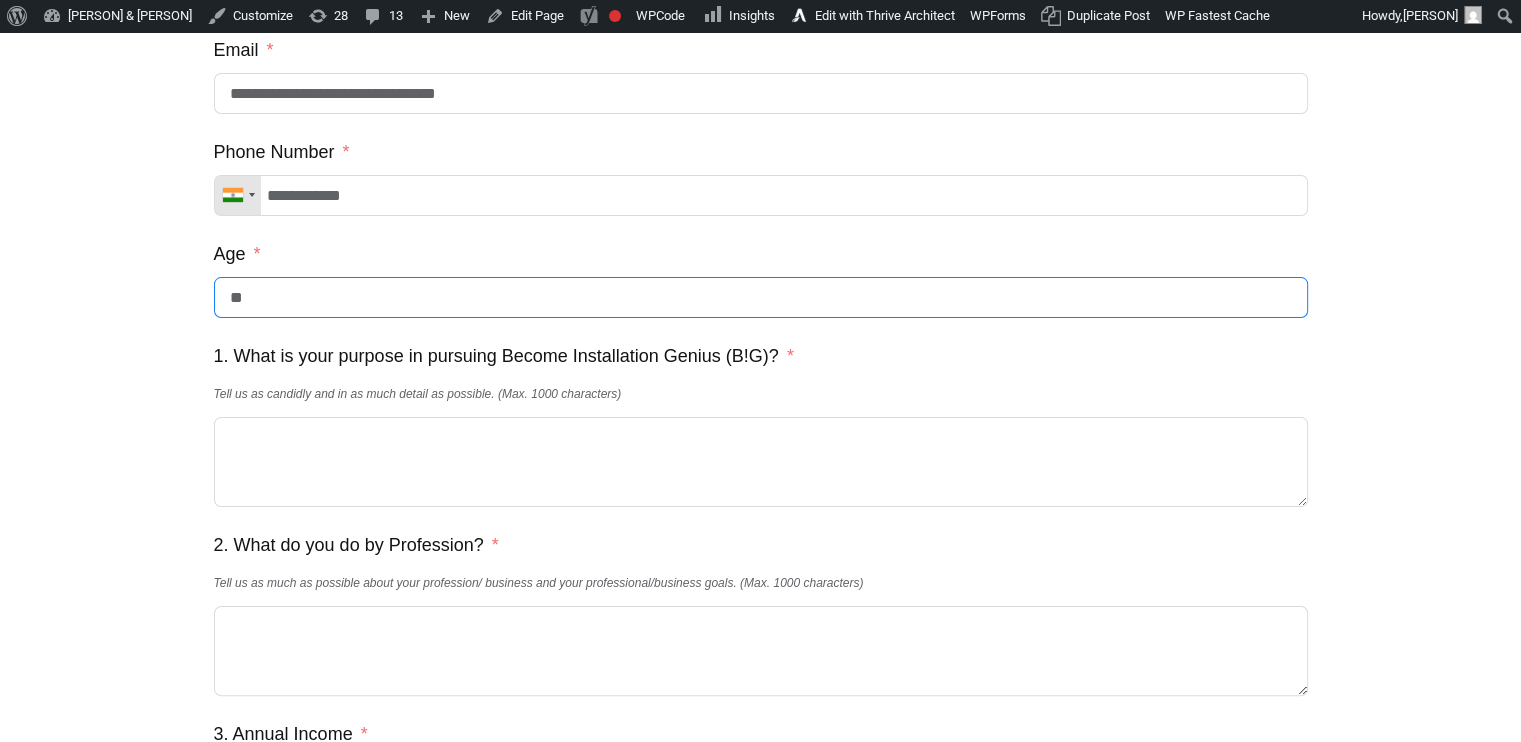 click on "**" at bounding box center [761, 297] 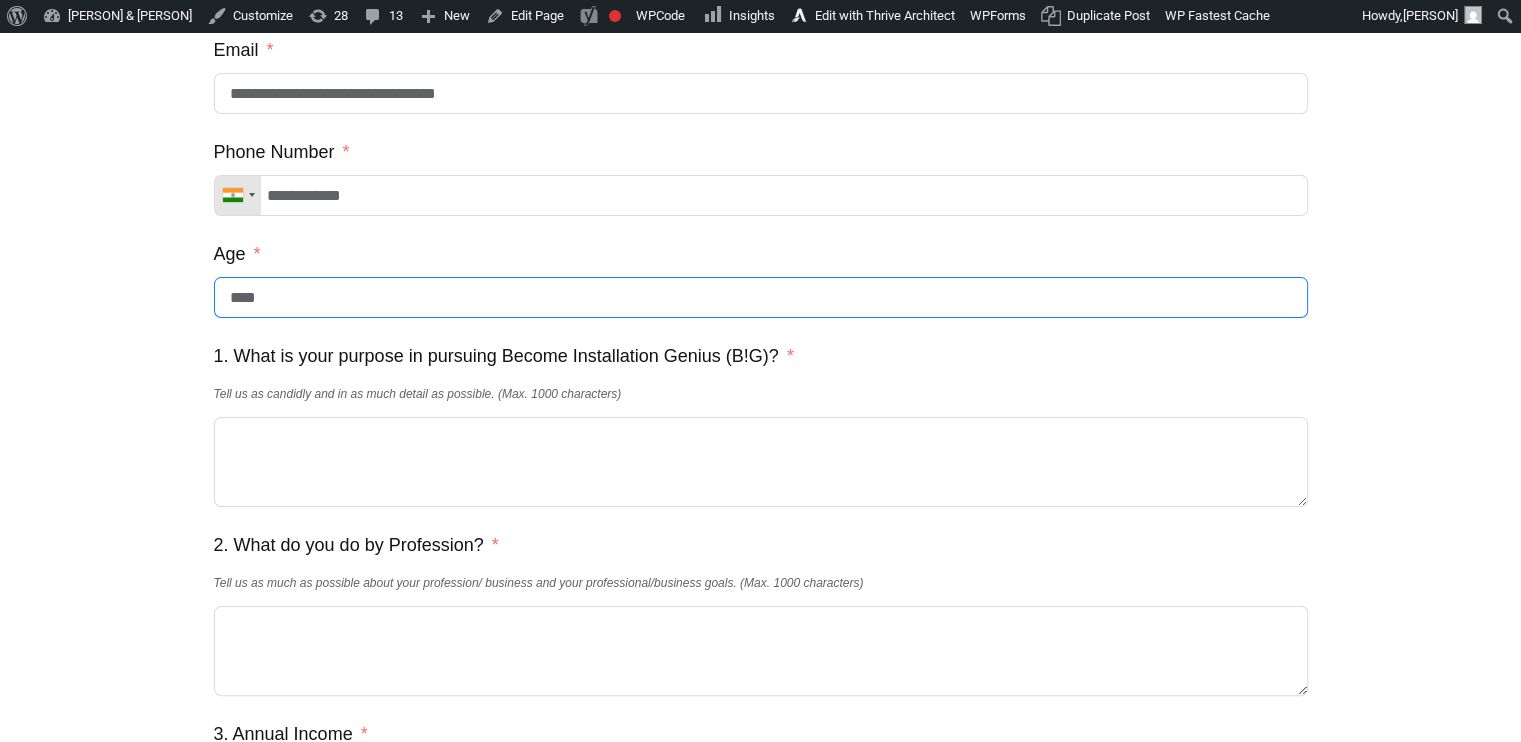 type on "****" 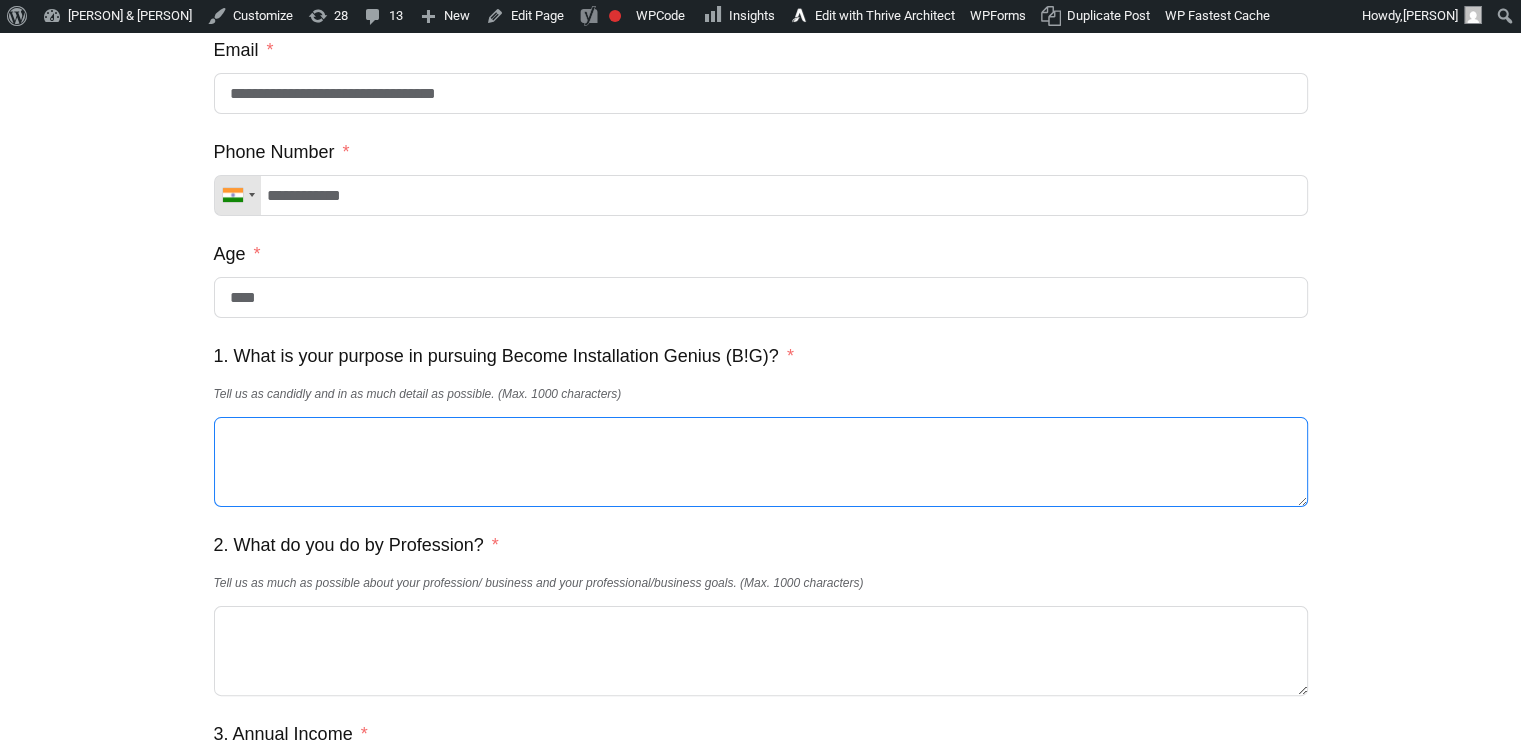 click on "1. What is your purpose in pursuing Become Installation Genius (B!G)?" at bounding box center [761, 462] 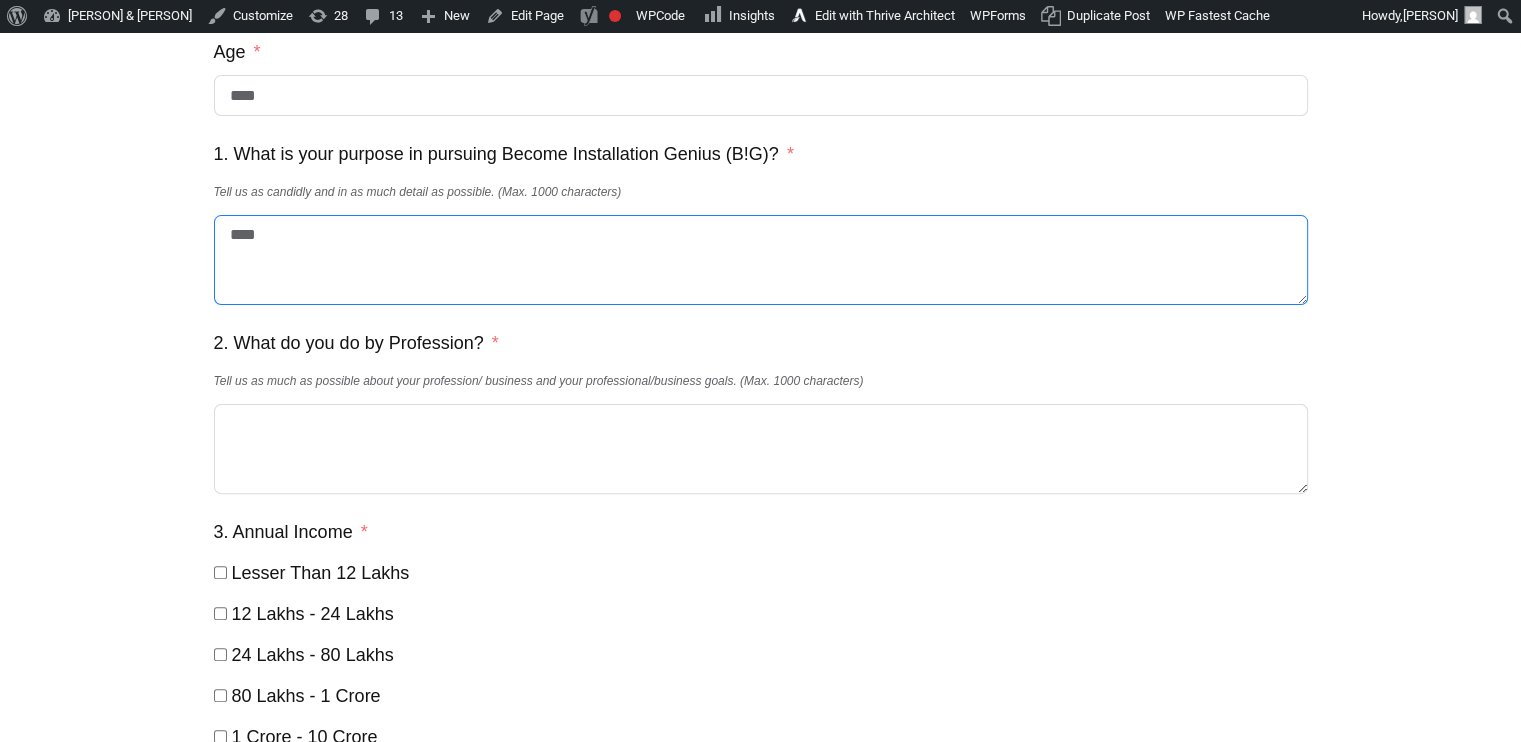 scroll, scrollTop: 512, scrollLeft: 0, axis: vertical 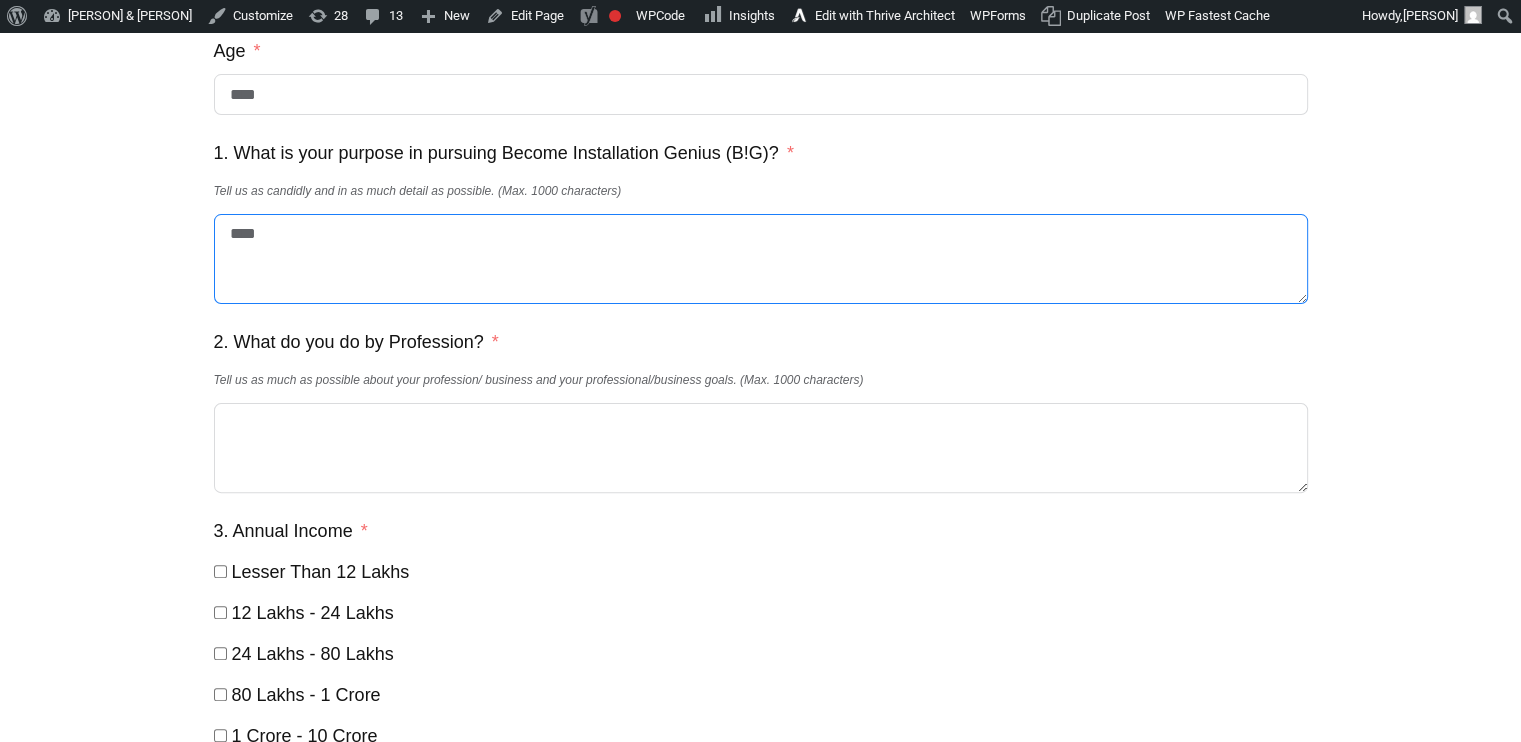 type on "****" 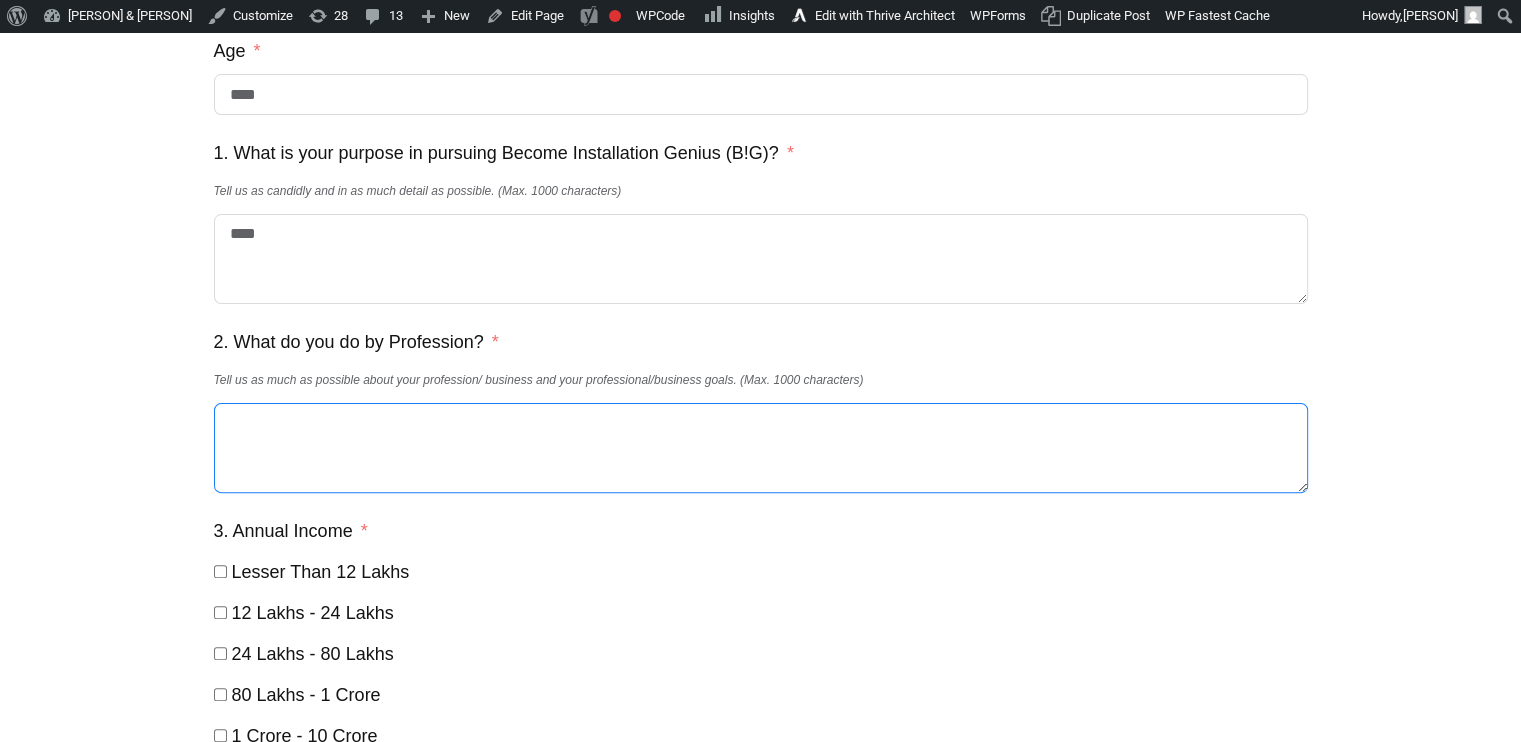 paste on "****" 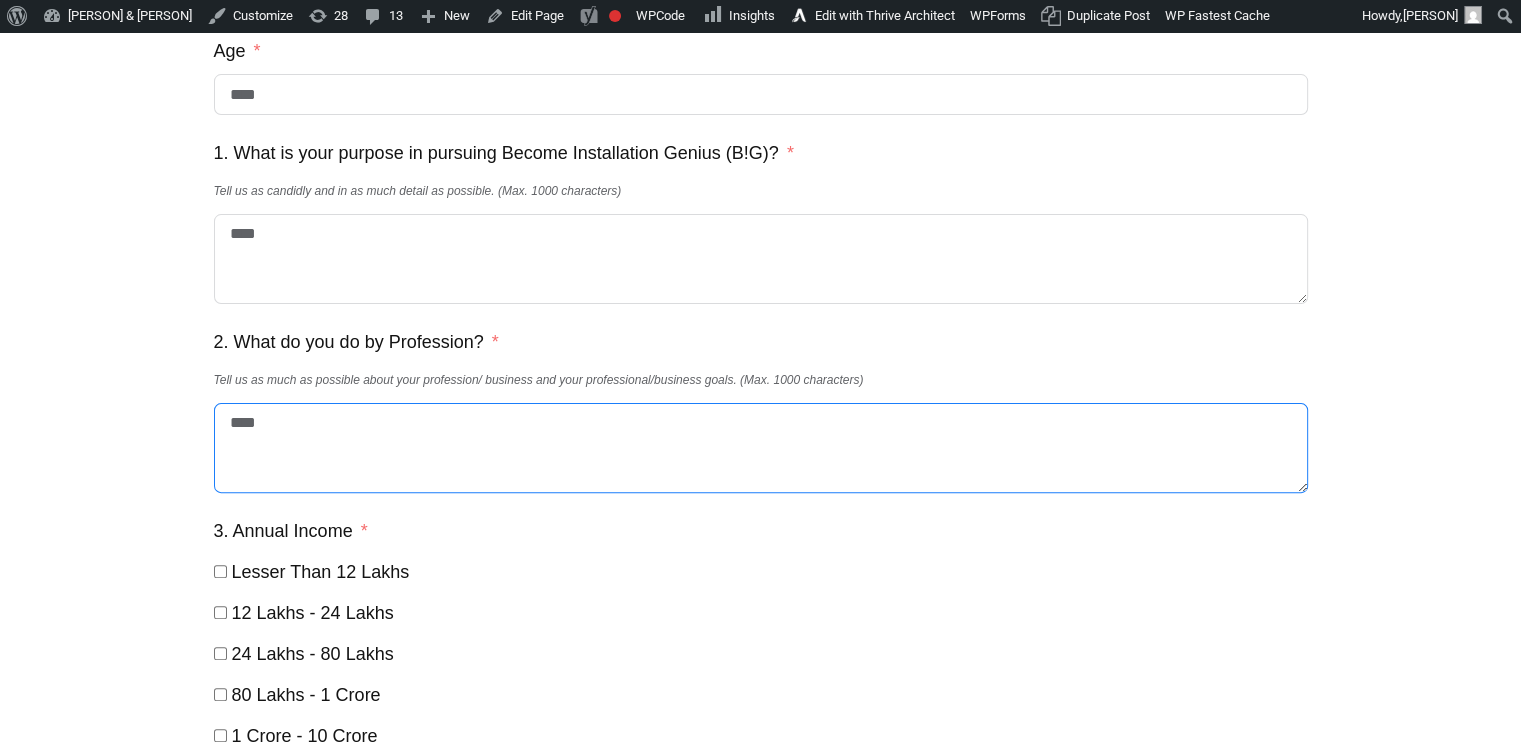 click on "****" at bounding box center (761, 448) 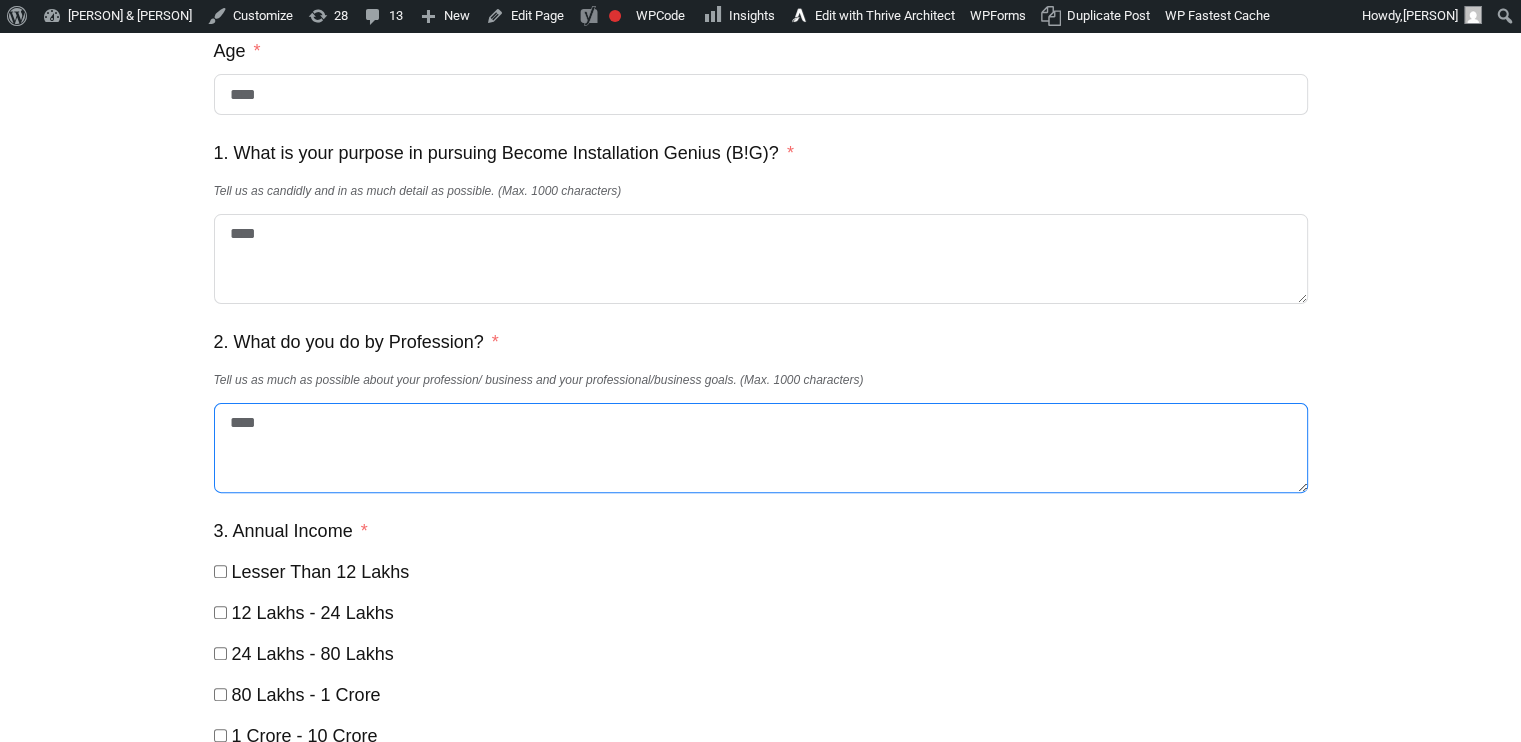 type on "****" 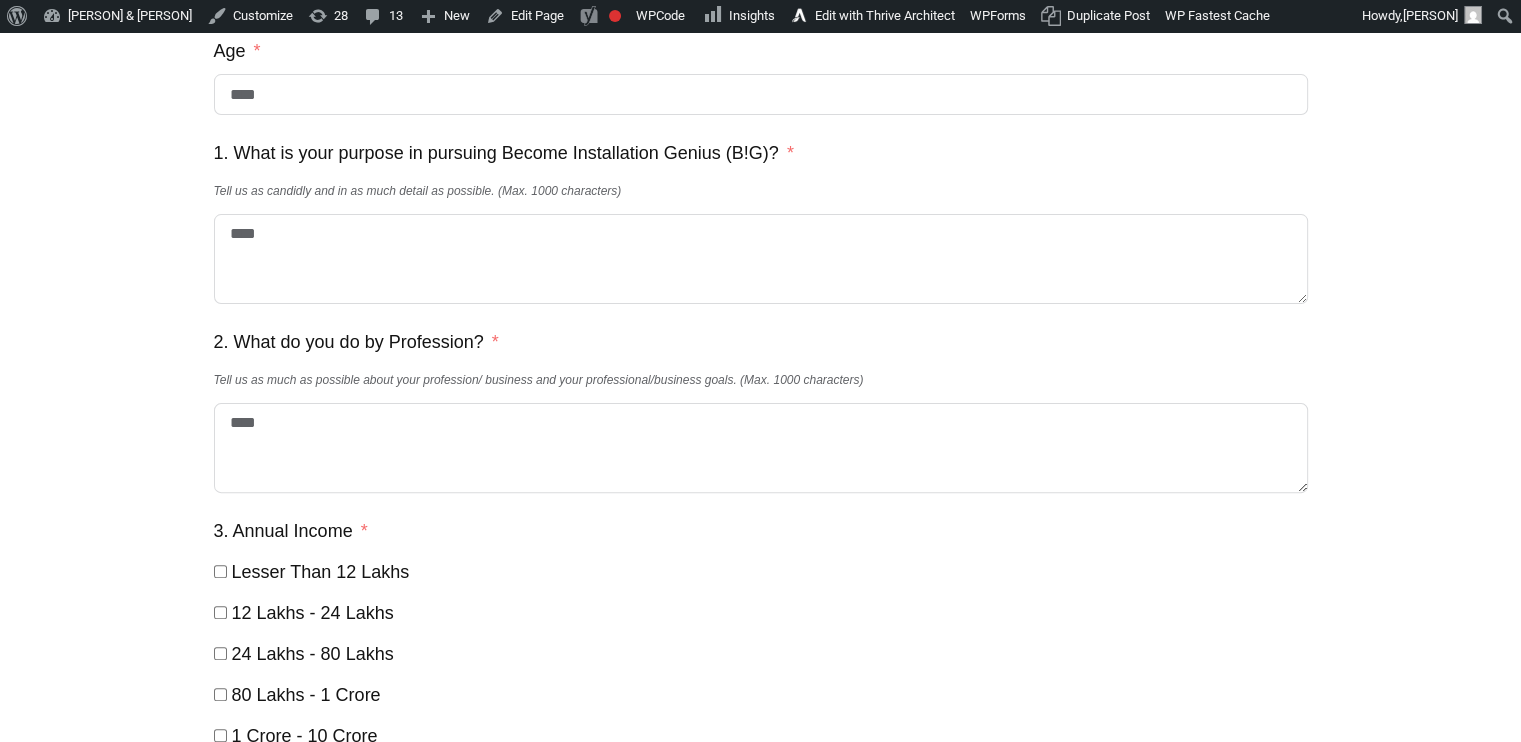 click on "3. Annual Income   Lesser Than 12 Lakhs   12 Lakhs - 24 Lakhs   24 Lakhs - 80 Lakhs   80 Lakhs - 1 Crore   1 Crore - 10 Crore   10 Crore - 50 Crore   50 Crore - 100 Crore   Greater than 100 Crore" at bounding box center [761, 697] 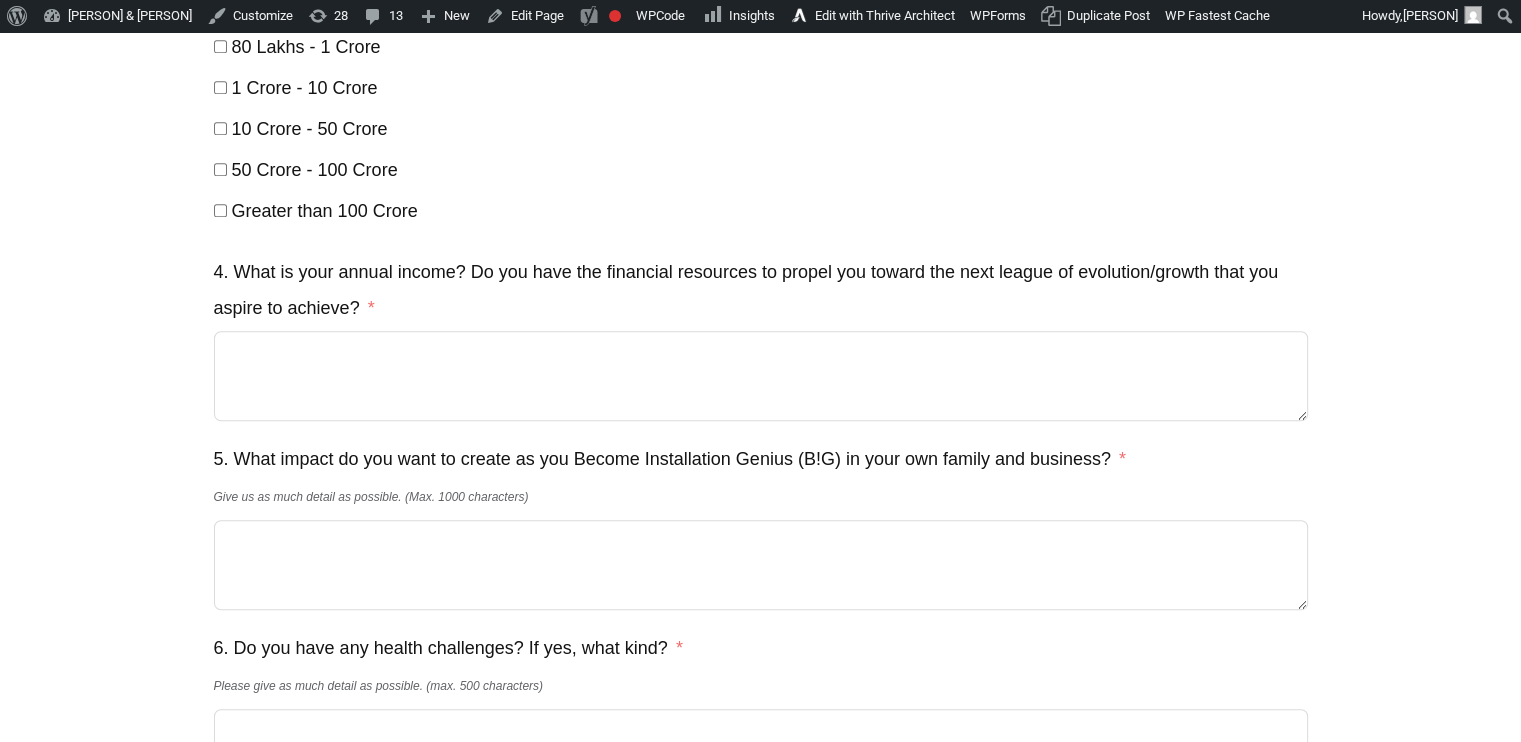 scroll, scrollTop: 1164, scrollLeft: 0, axis: vertical 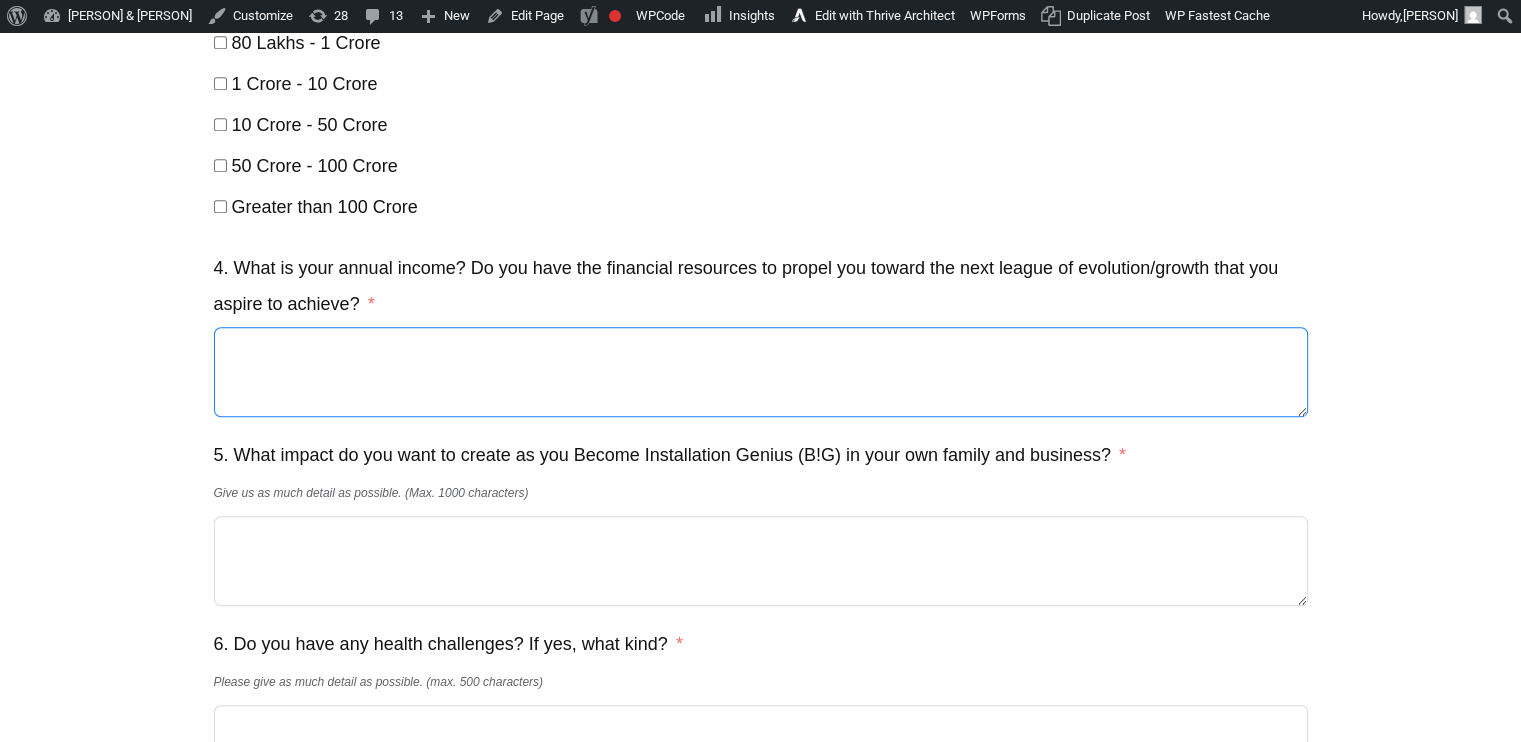 click on "4. What is your annual income? Do you have the financial resources to propel you toward the next league of evolution/growth that you aspire to achieve?" at bounding box center [761, 372] 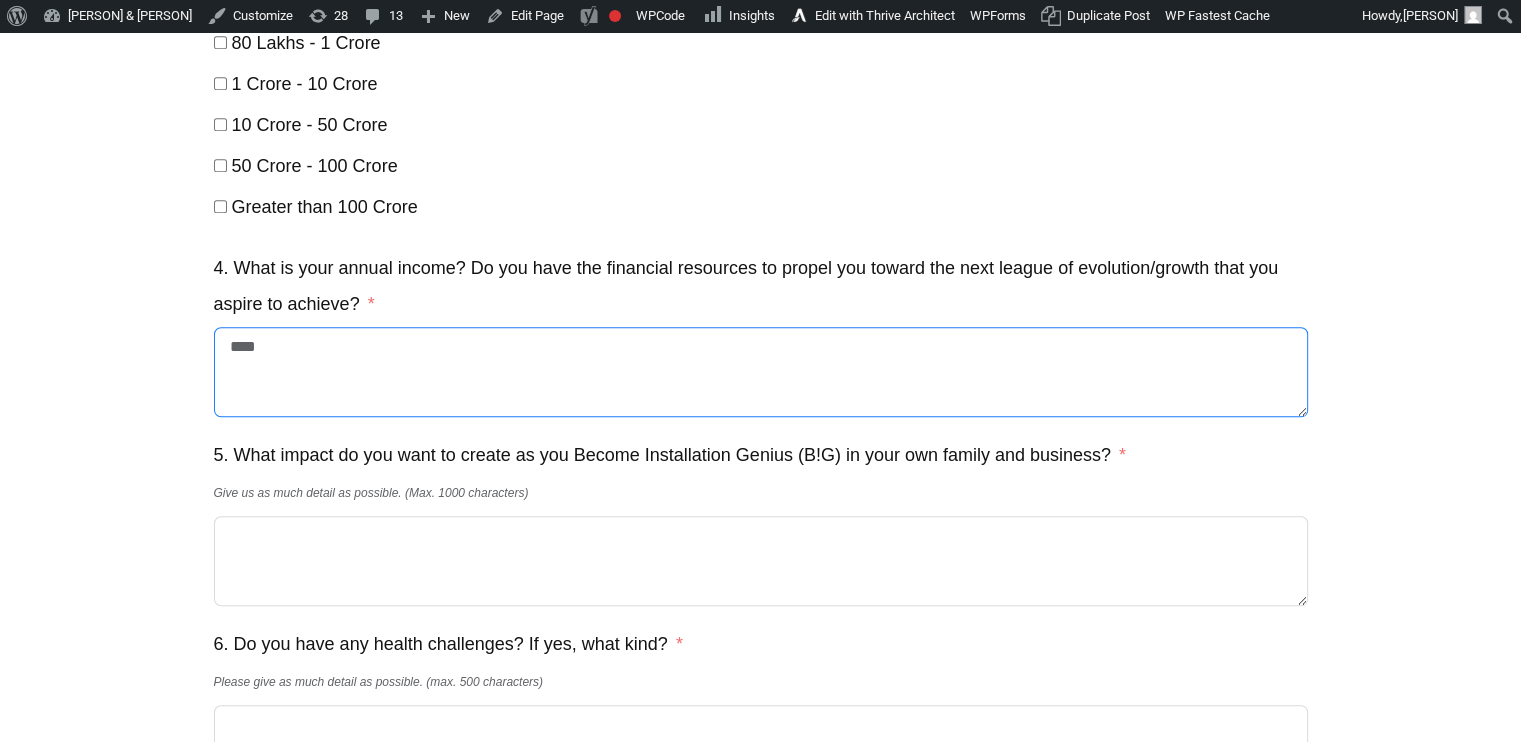 type on "****" 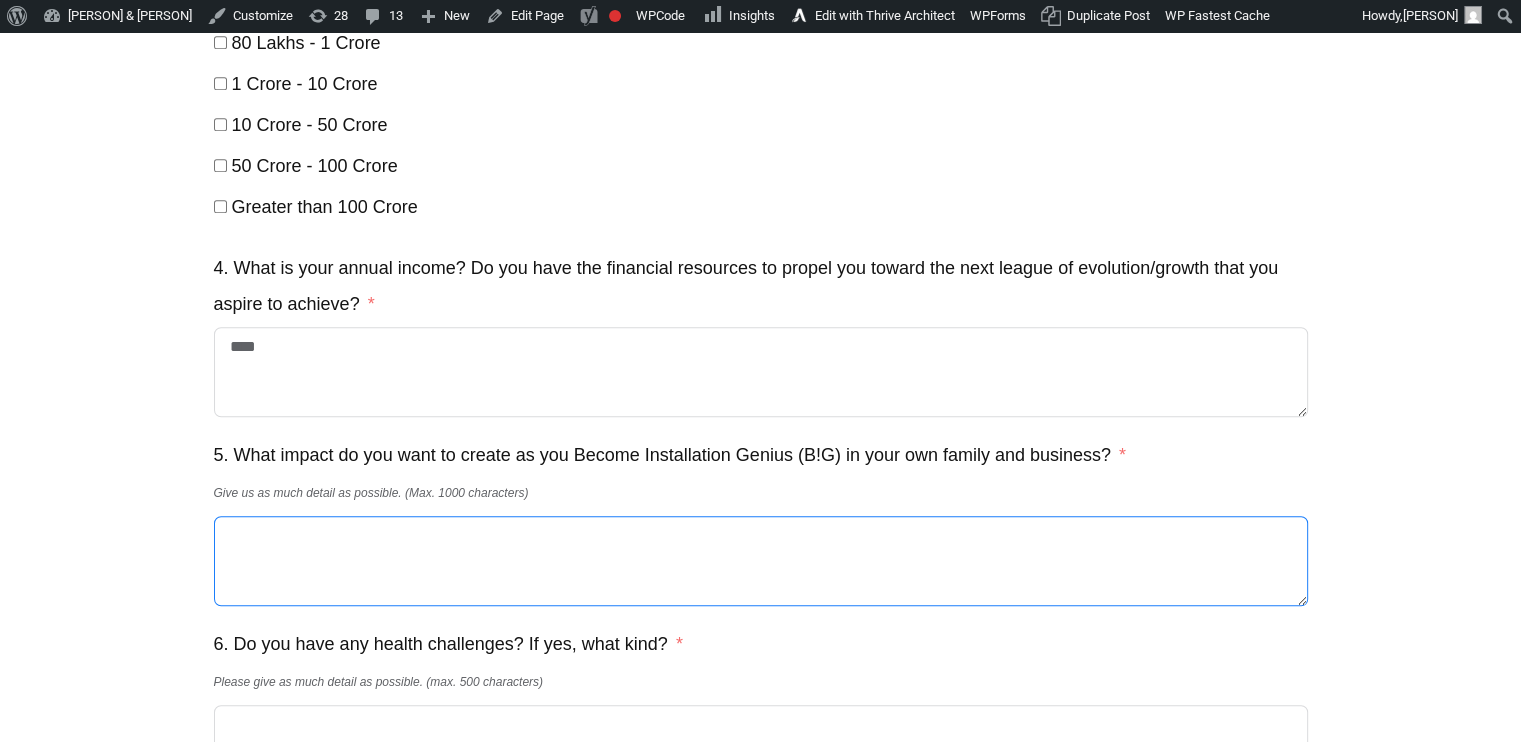click on "5. What impact do you want to create as you Become Installation Genius (B!G) in your own family and business?" at bounding box center (761, 561) 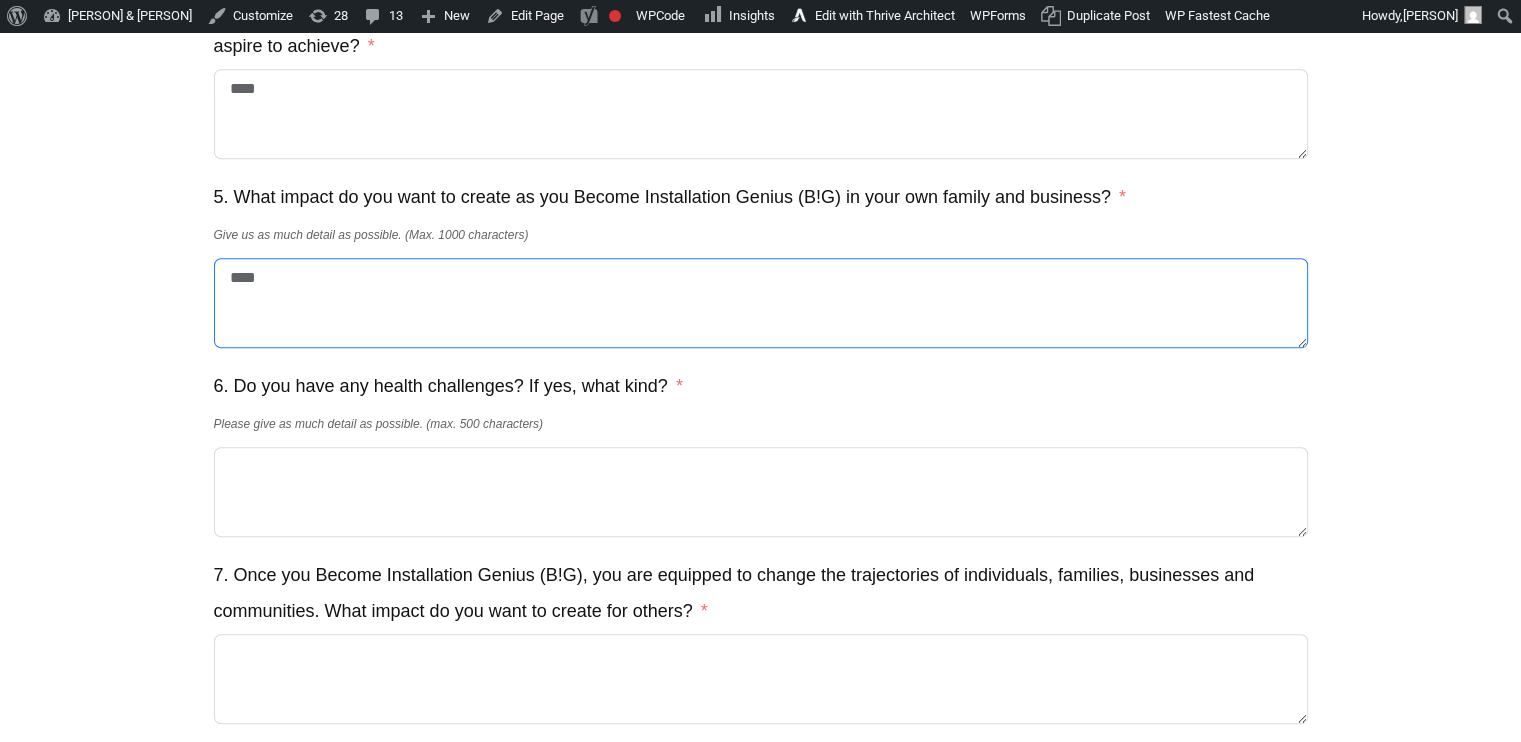 scroll, scrollTop: 1427, scrollLeft: 0, axis: vertical 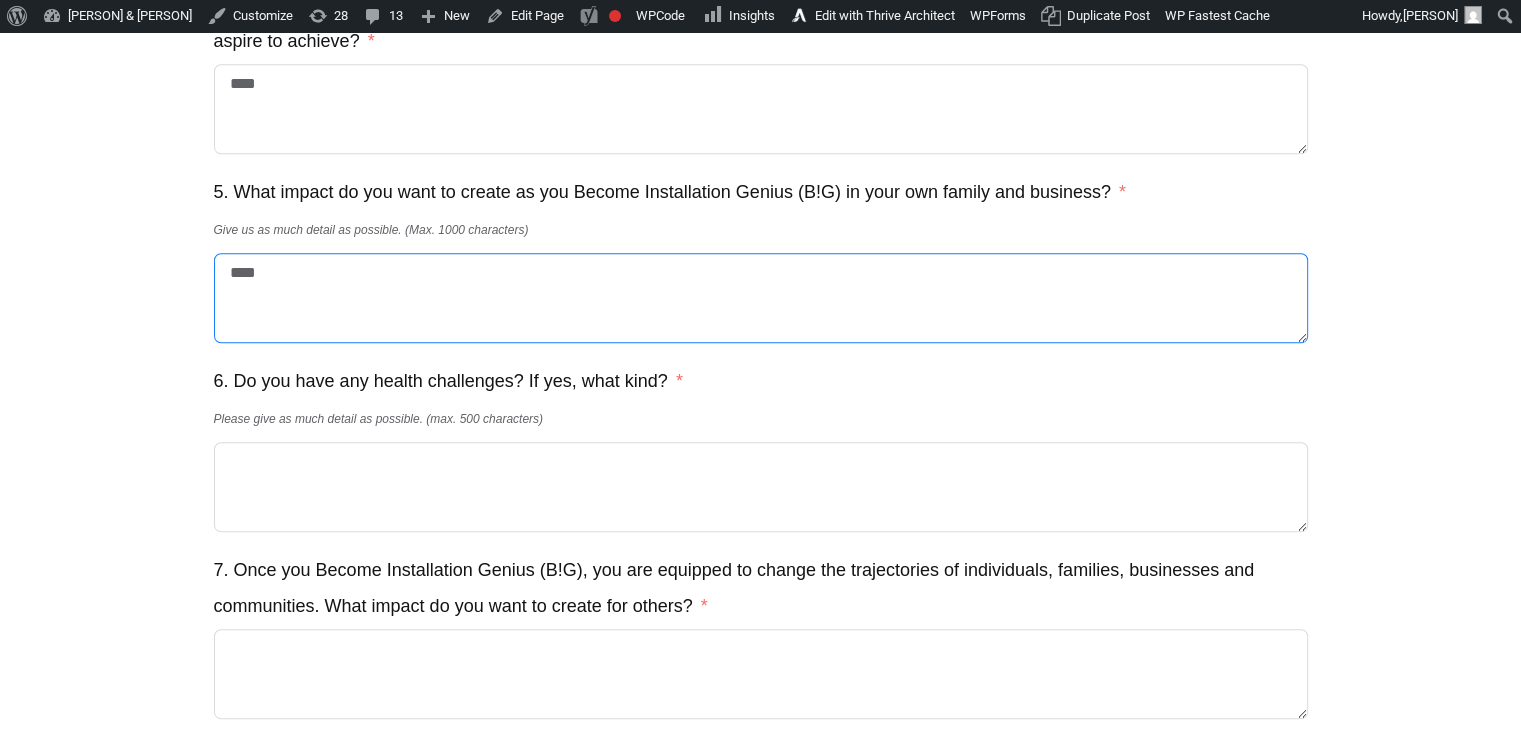 type on "****" 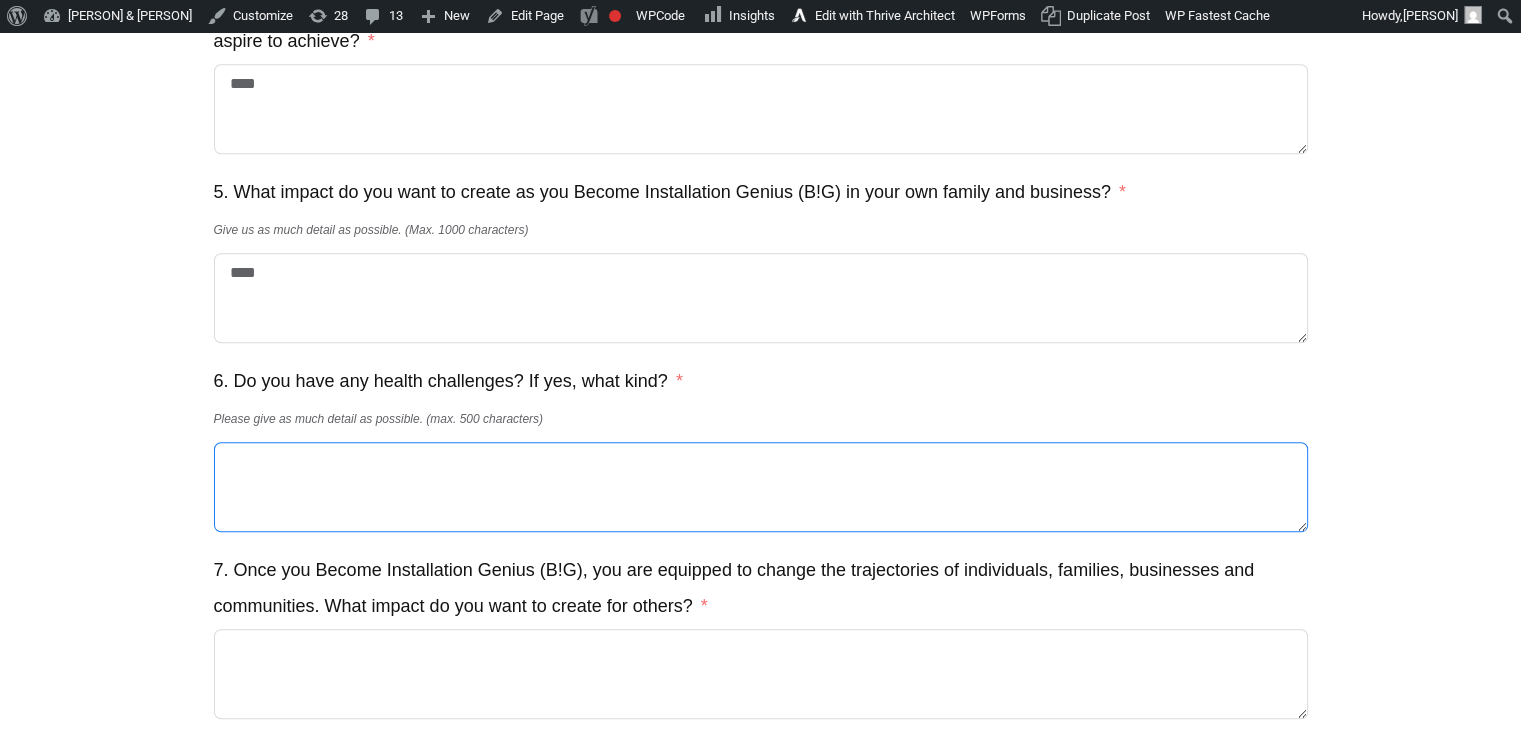 paste on "****" 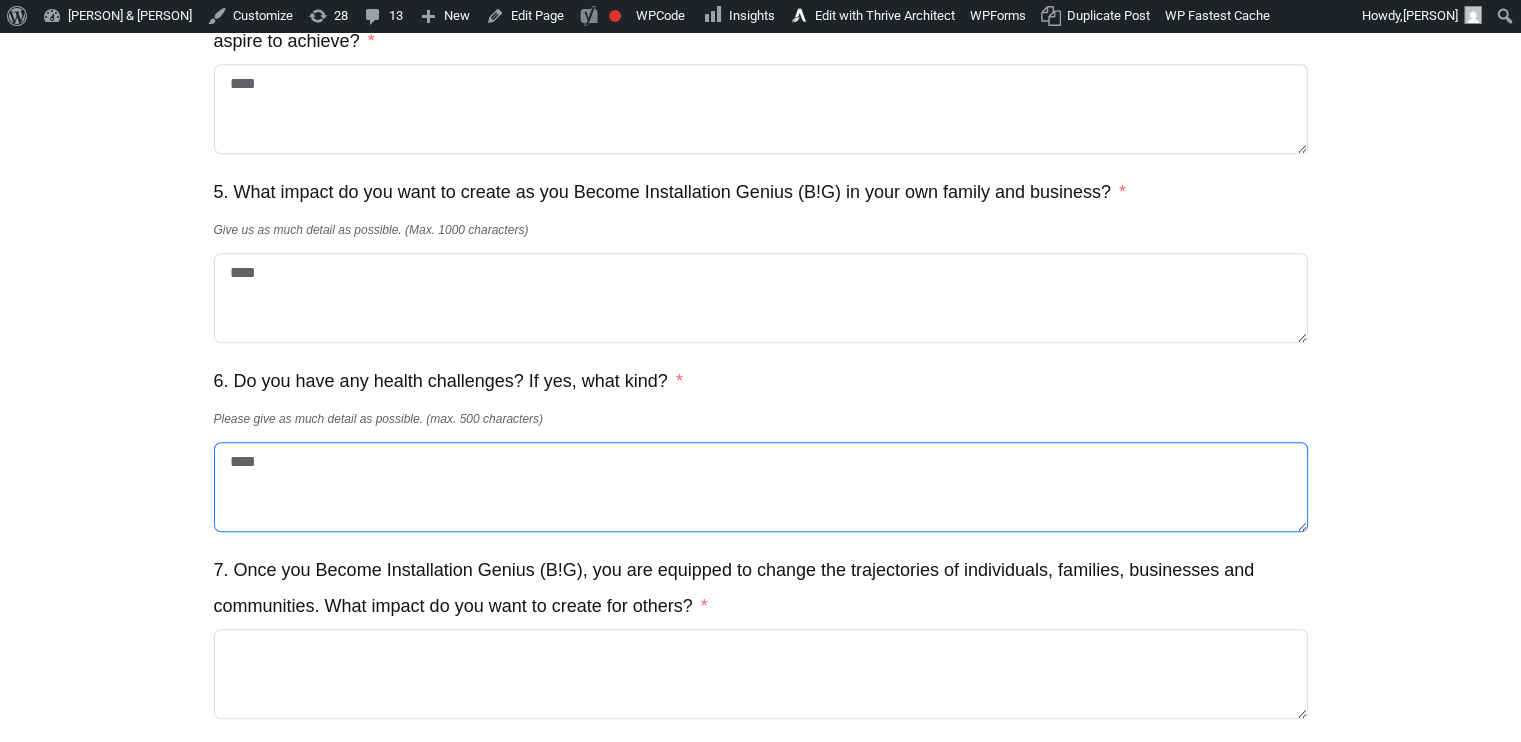 click on "****" at bounding box center [761, 487] 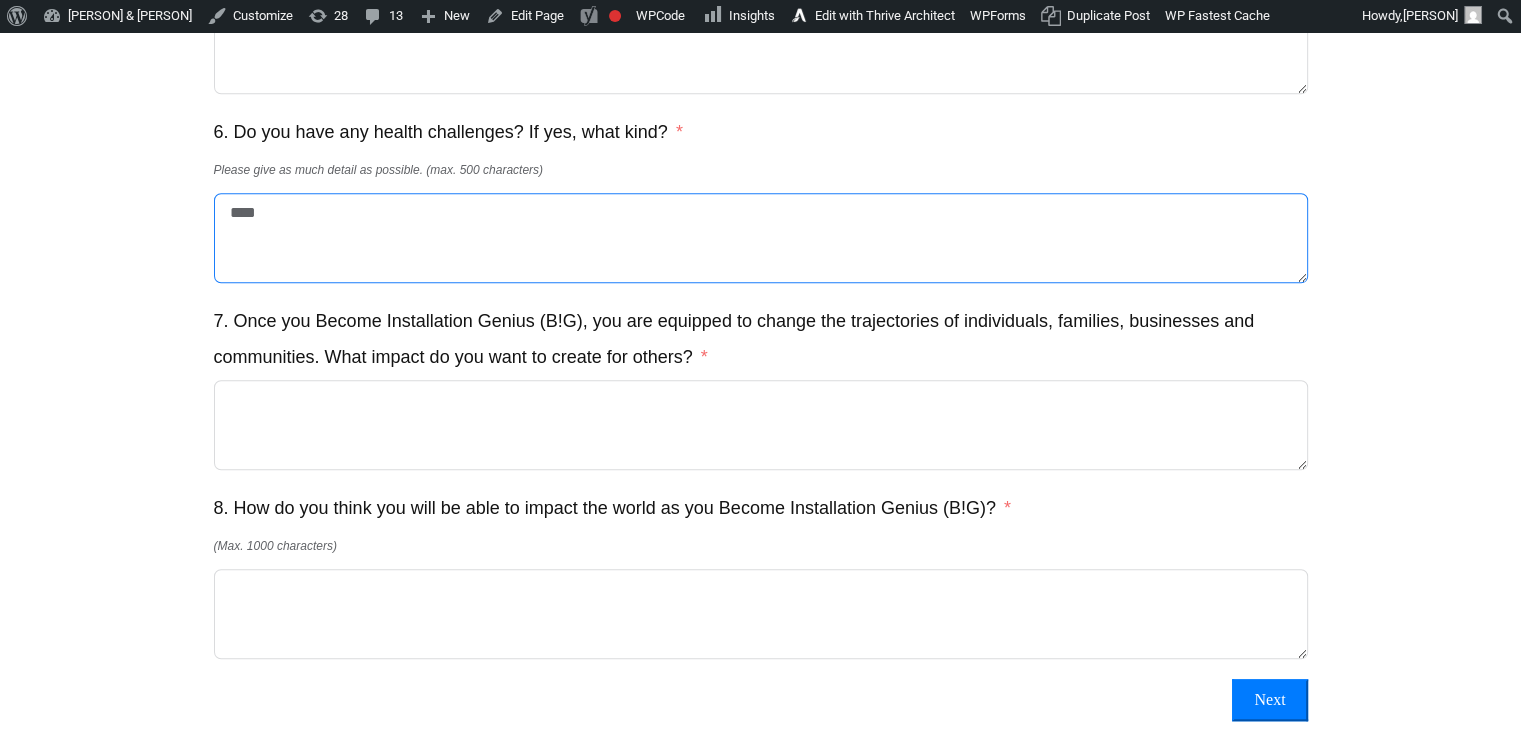 scroll, scrollTop: 1682, scrollLeft: 0, axis: vertical 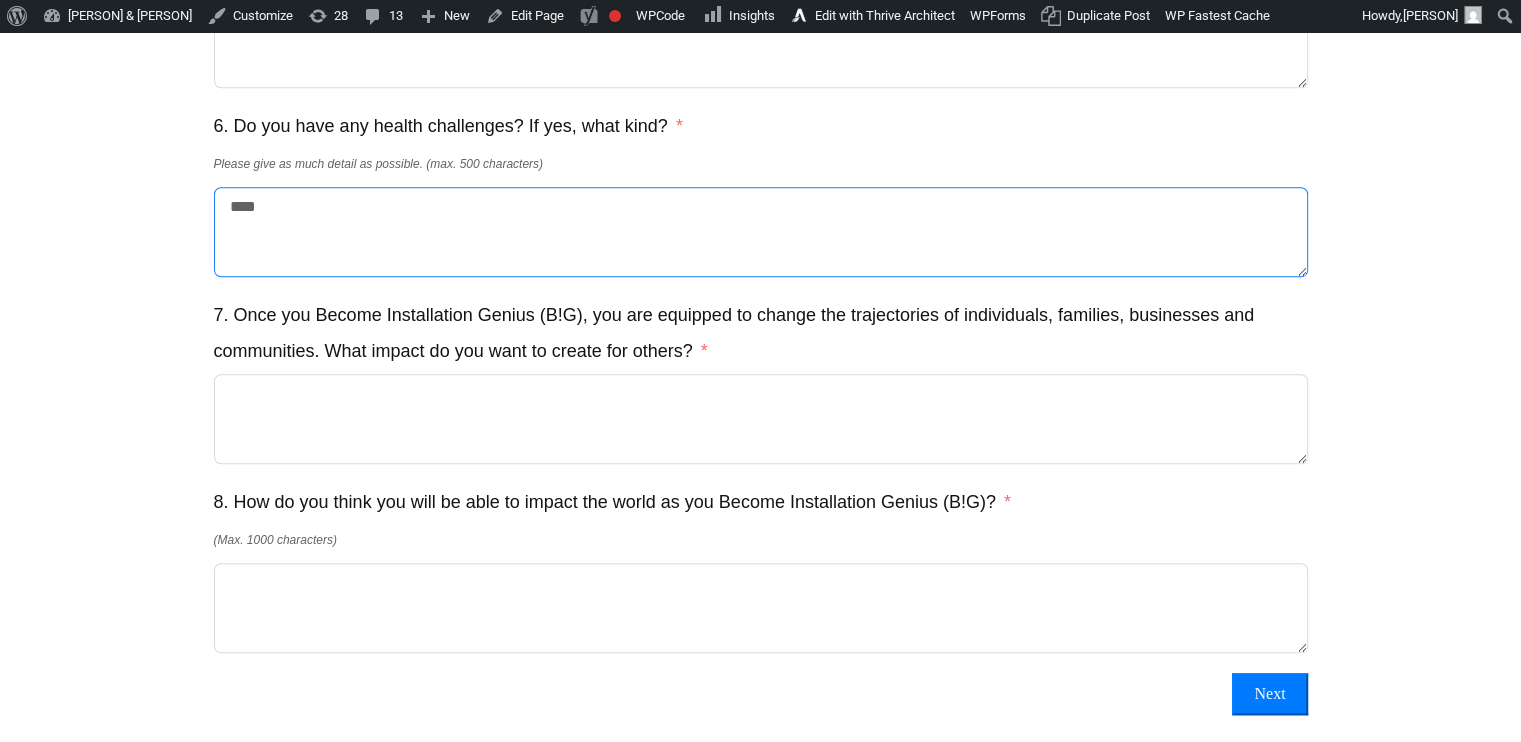 type on "****" 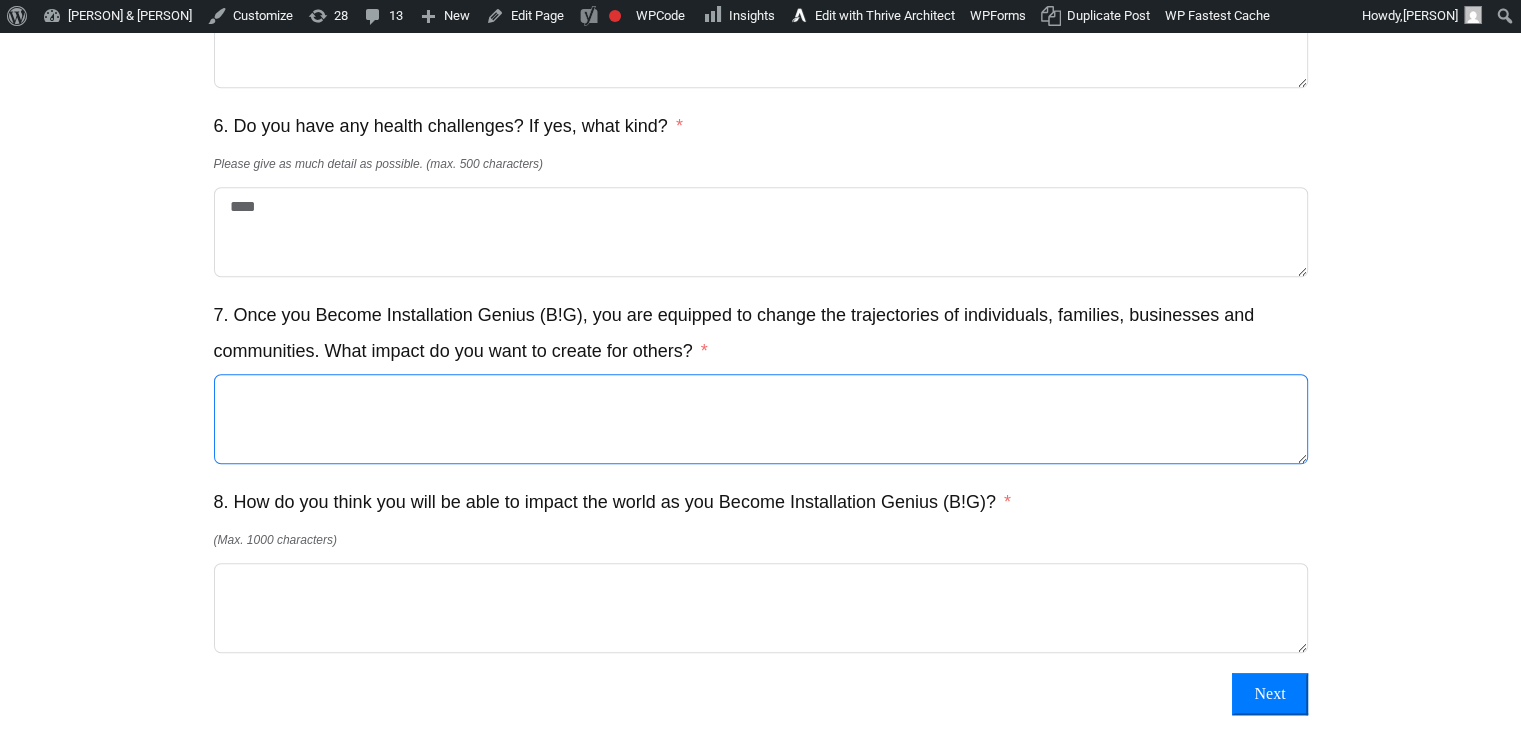 paste on "****" 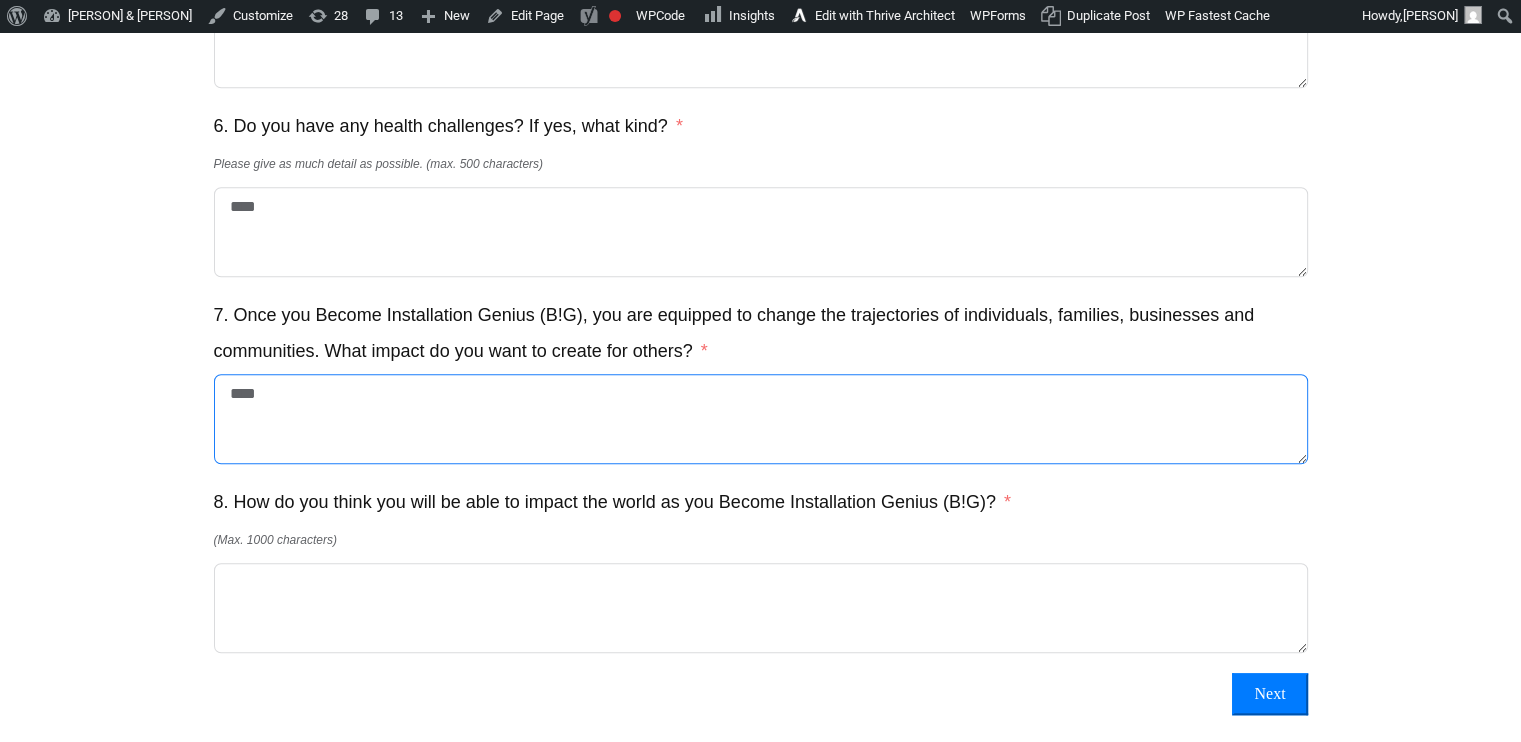 click on "****" at bounding box center (761, 419) 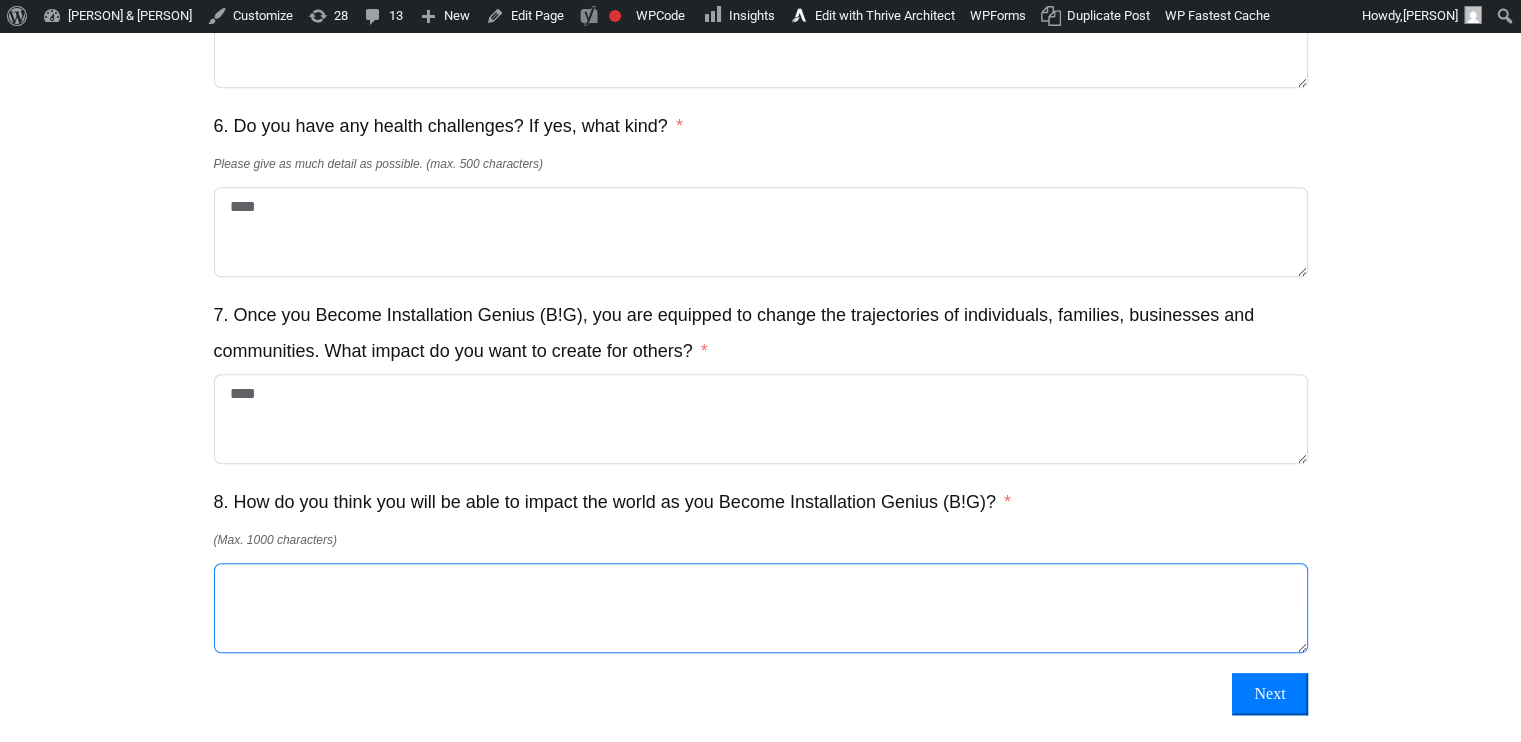 paste on "****" 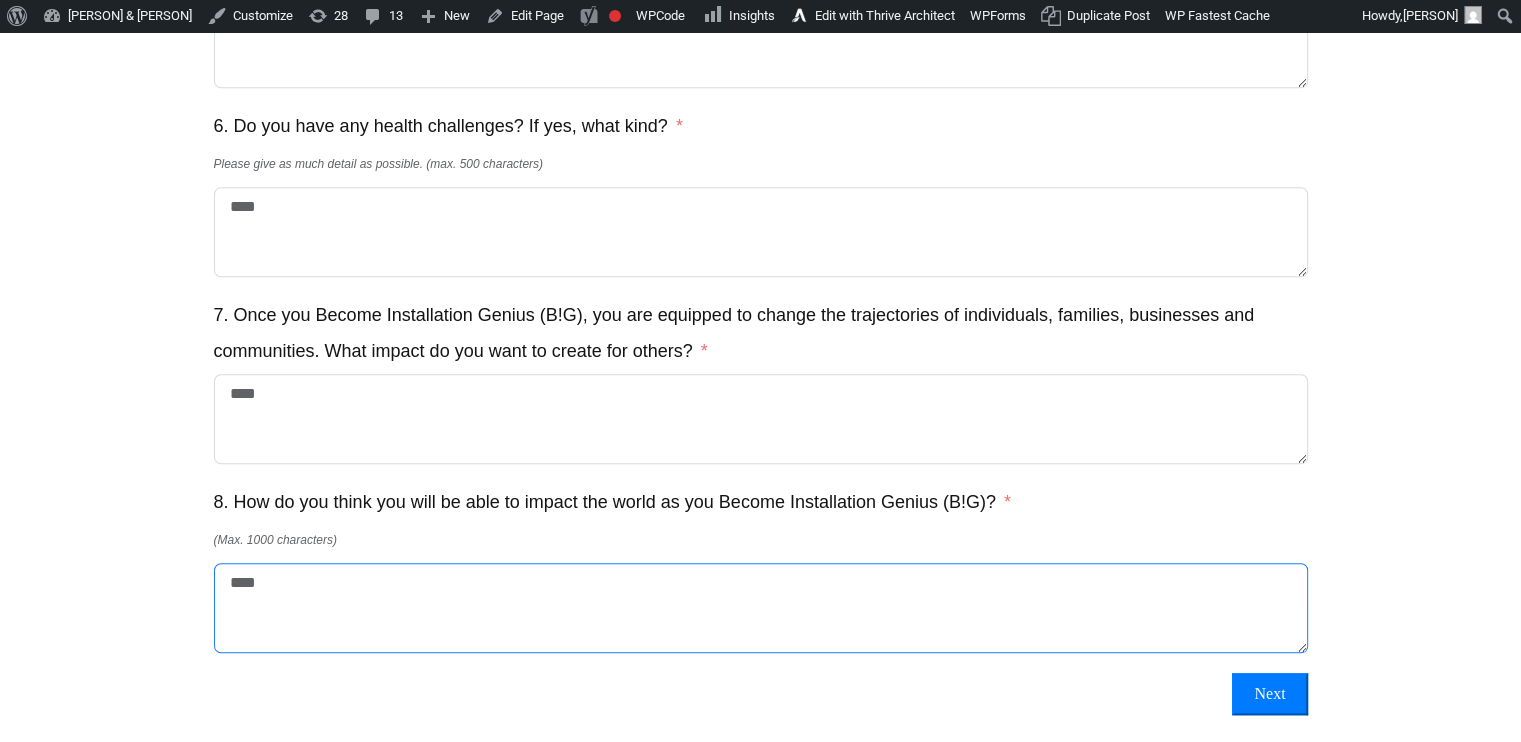 click on "****" at bounding box center [761, 608] 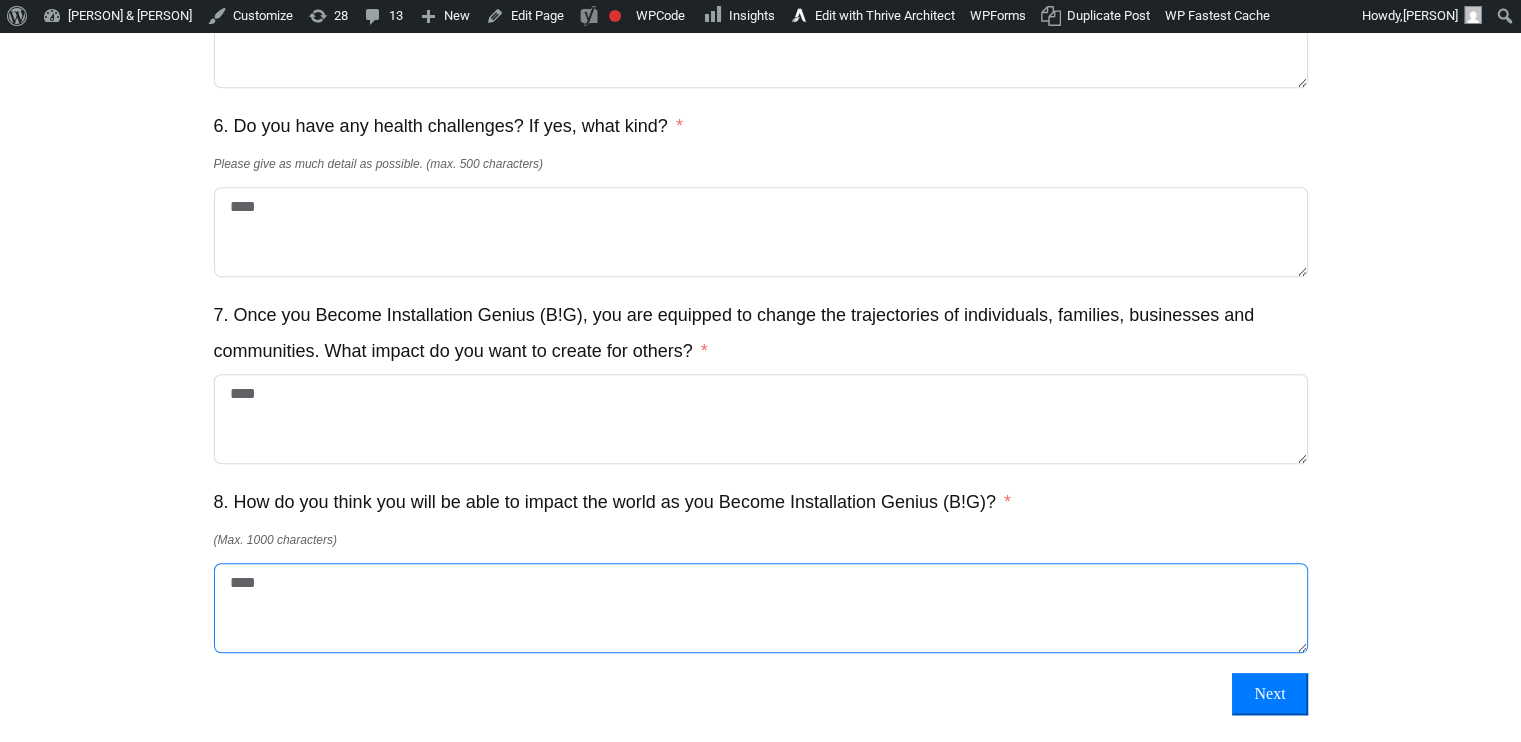 type on "****" 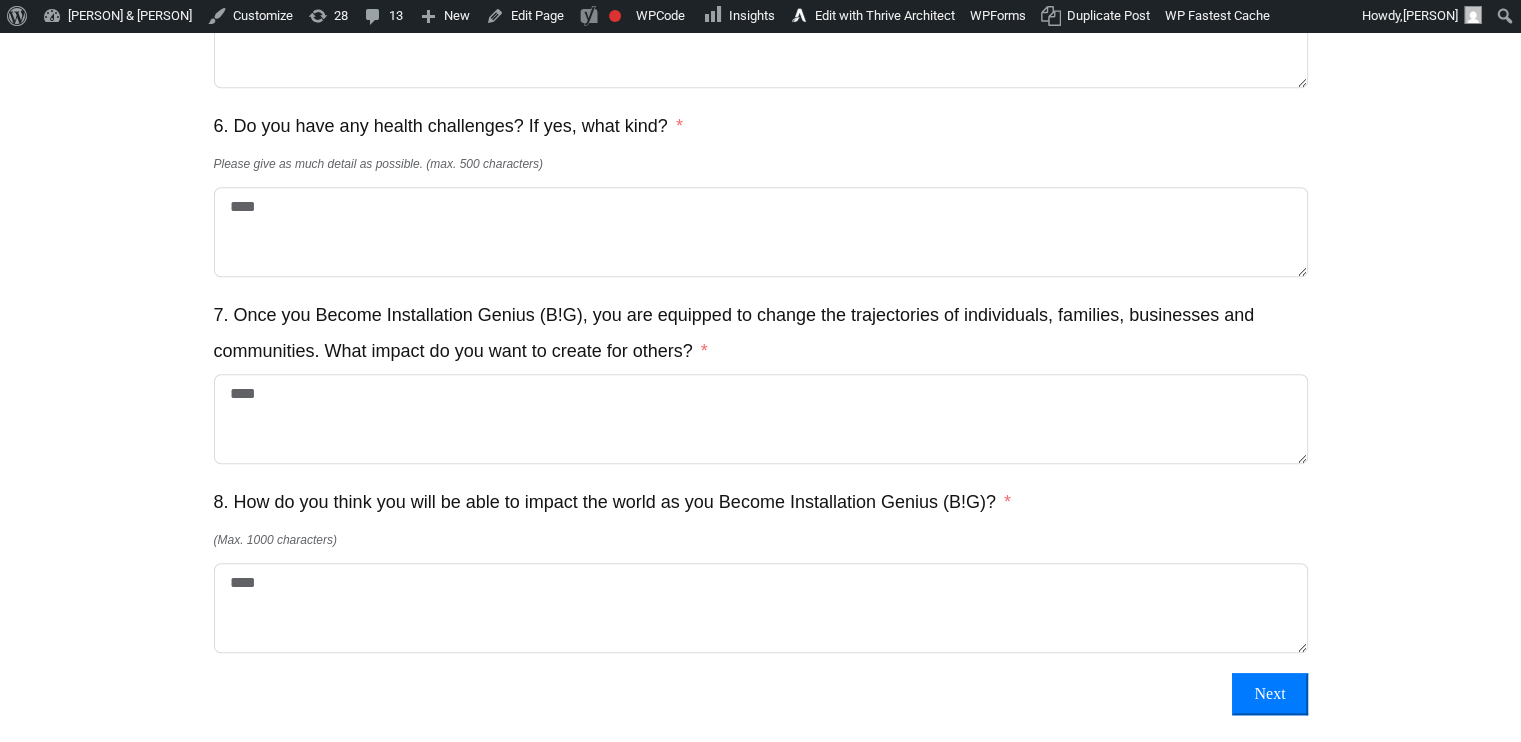 click on "Next" at bounding box center (1269, 694) 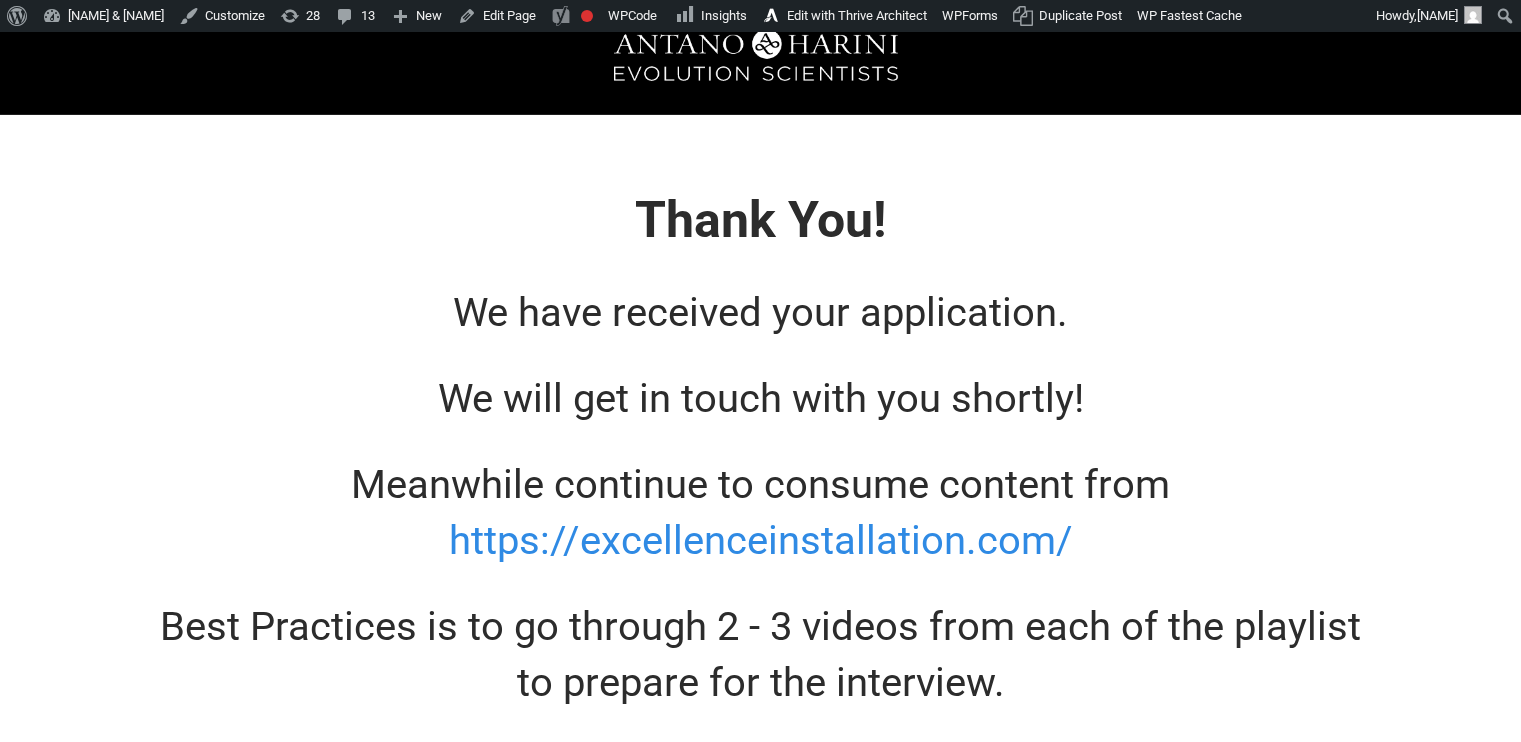 scroll, scrollTop: 0, scrollLeft: 0, axis: both 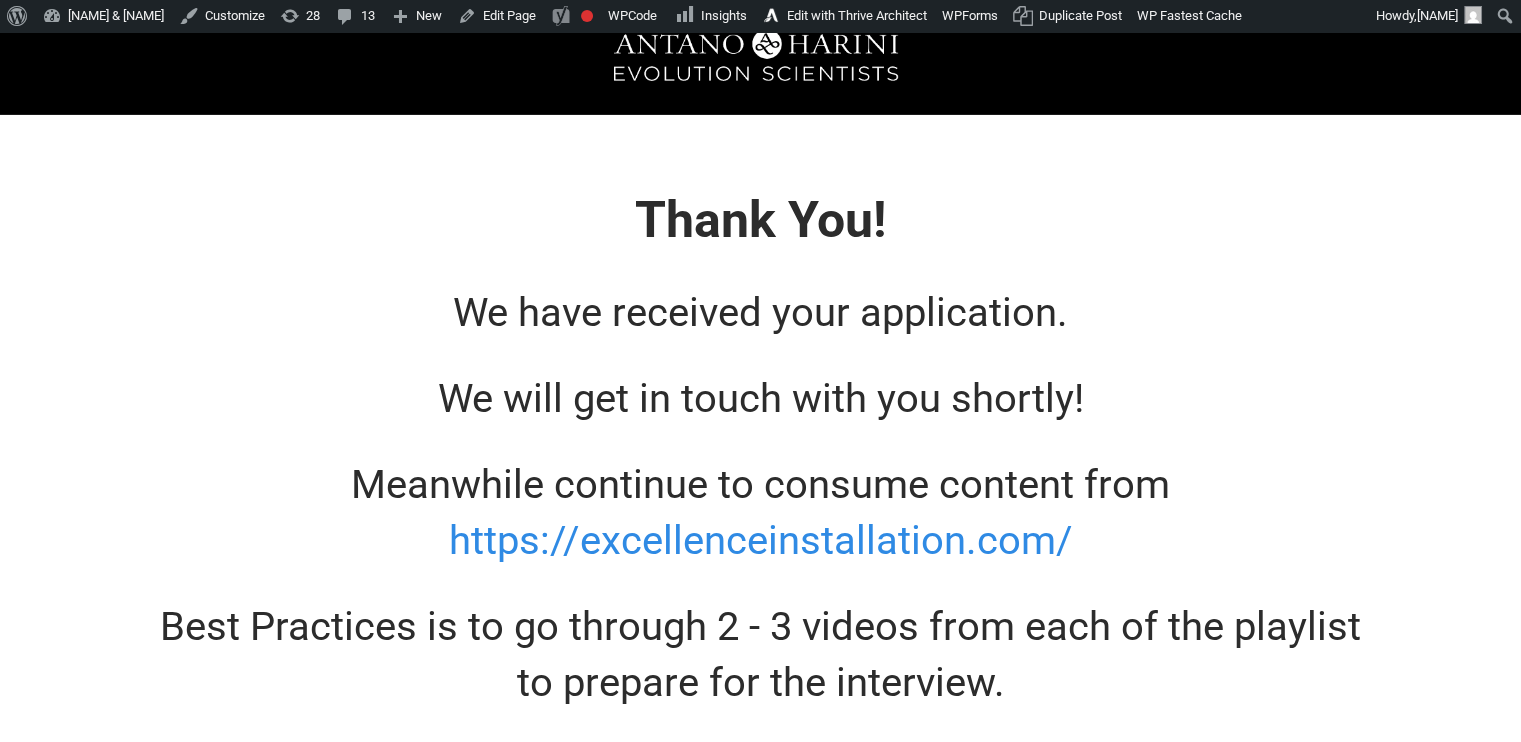 click on "Thank You!   We have received your application. We will get in touch with you shortly! Meanwhile continue to consume content from https://excellenceinstallation.com/ Best Practices is to go through 2 - 3 videos from each of the playlist to prepare for the interview." at bounding box center (760, 448) 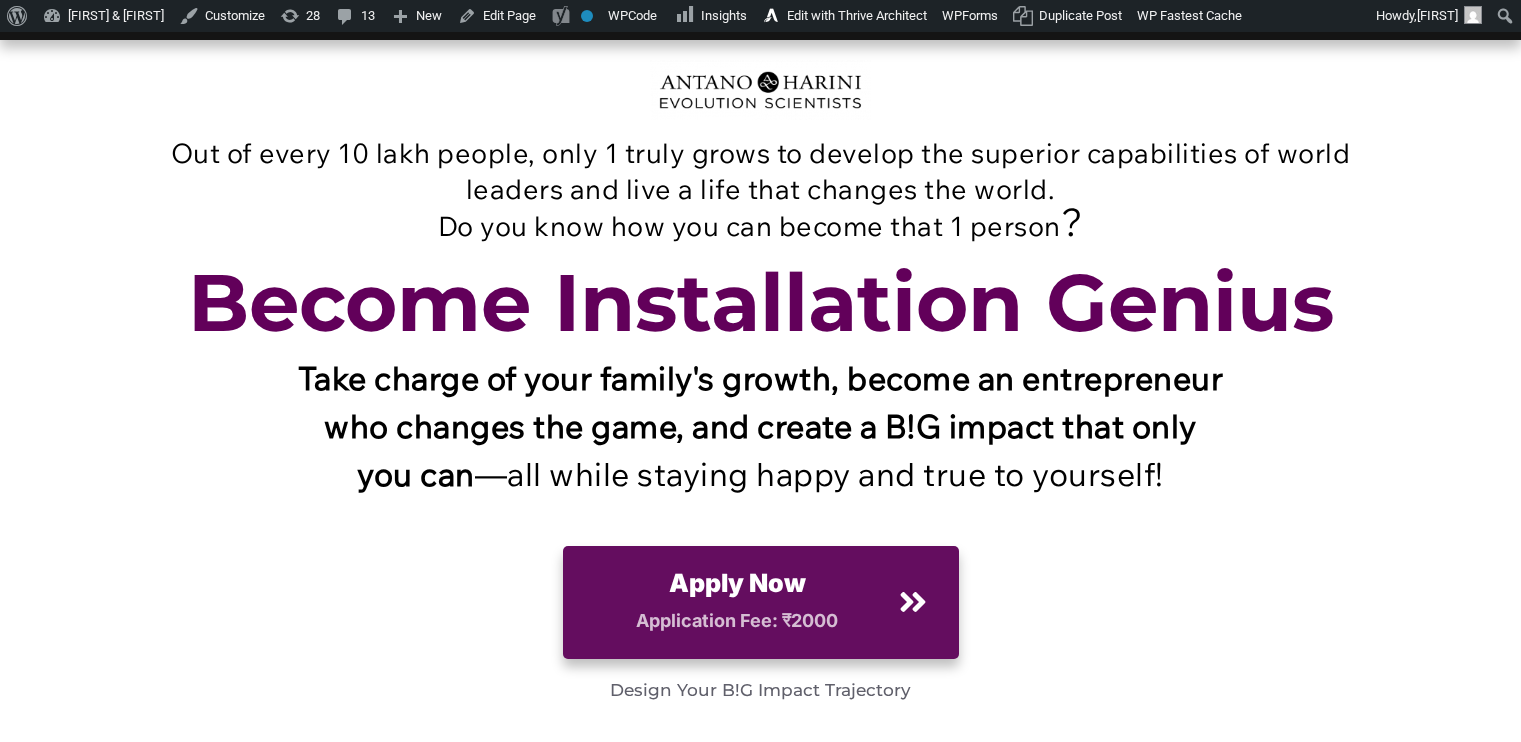 scroll, scrollTop: 0, scrollLeft: 0, axis: both 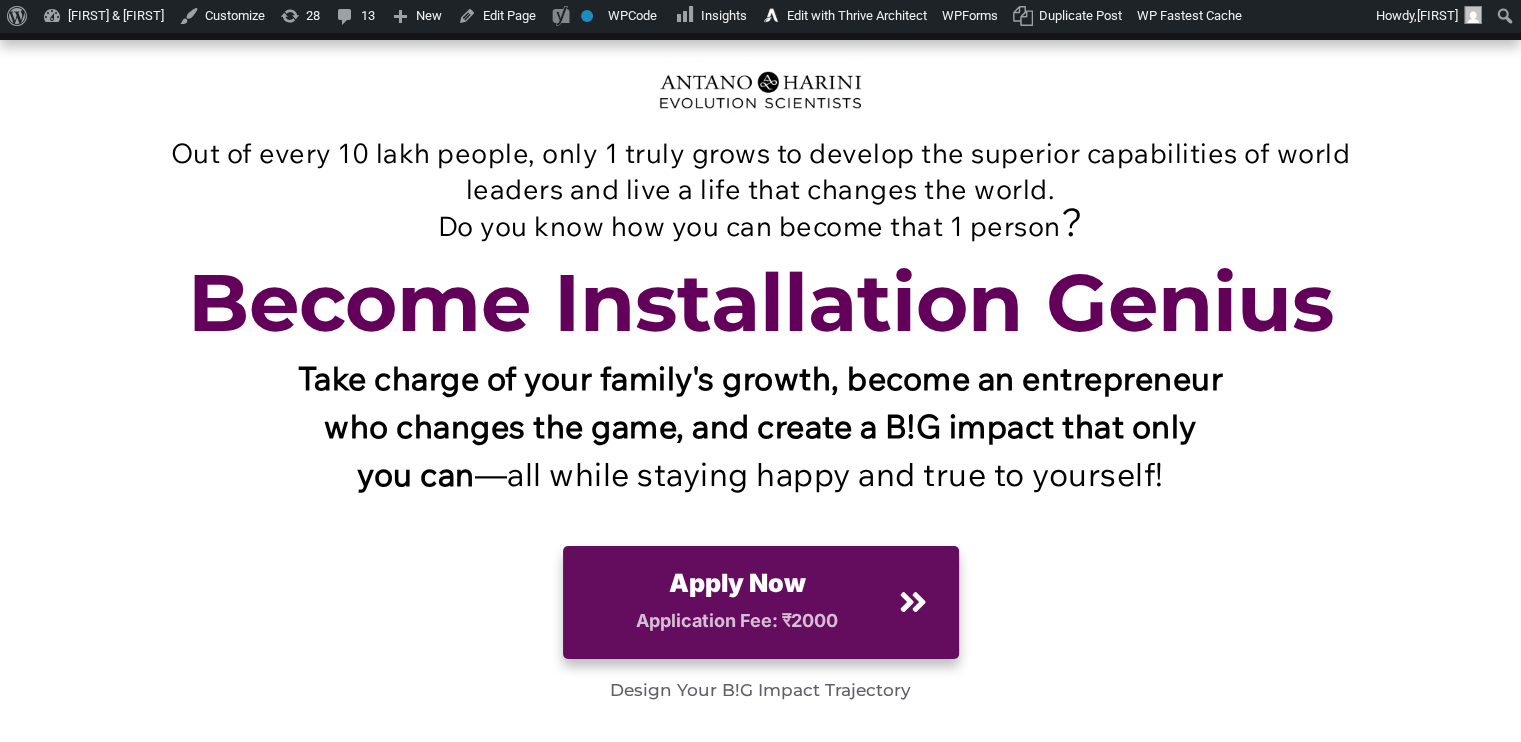 click at bounding box center (760, 486) 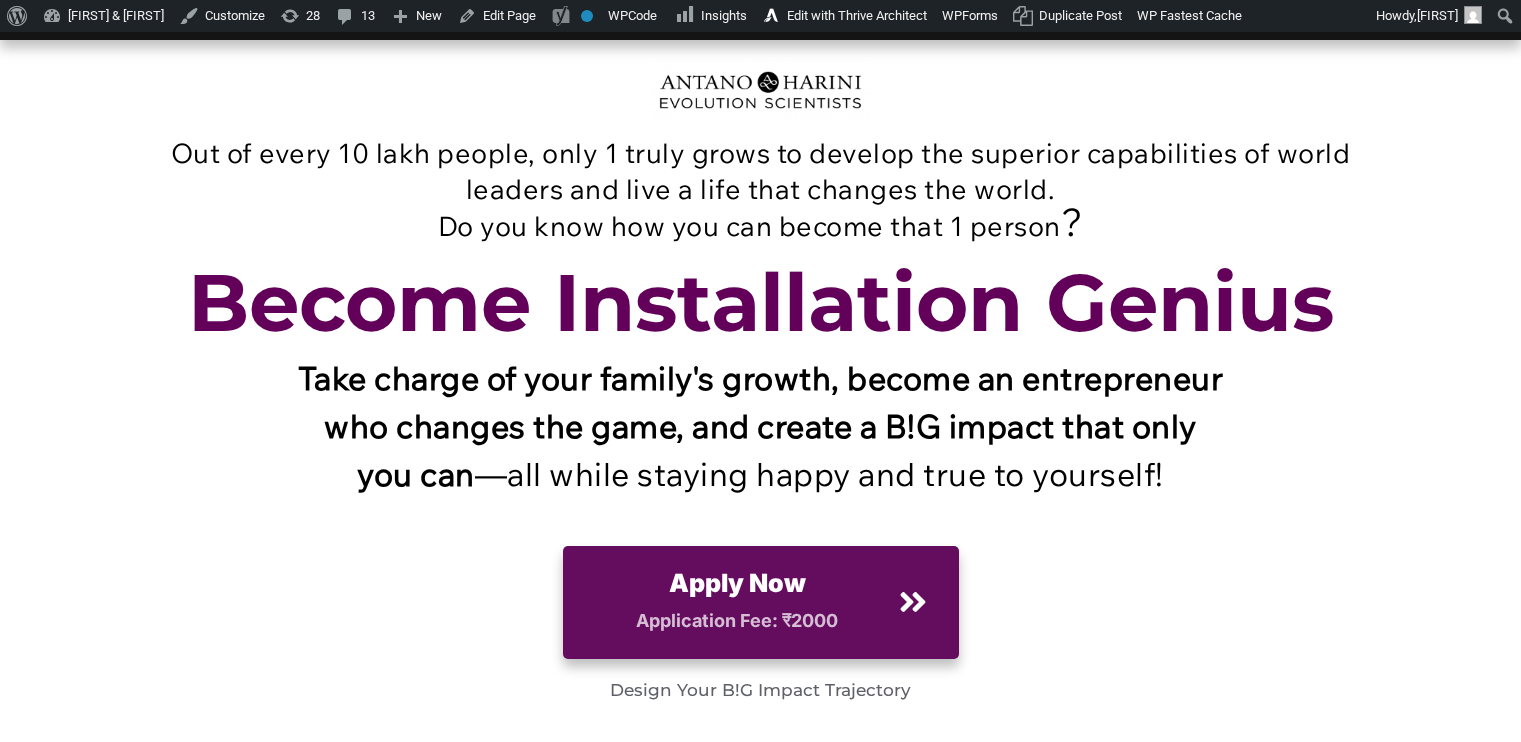 scroll, scrollTop: 0, scrollLeft: 0, axis: both 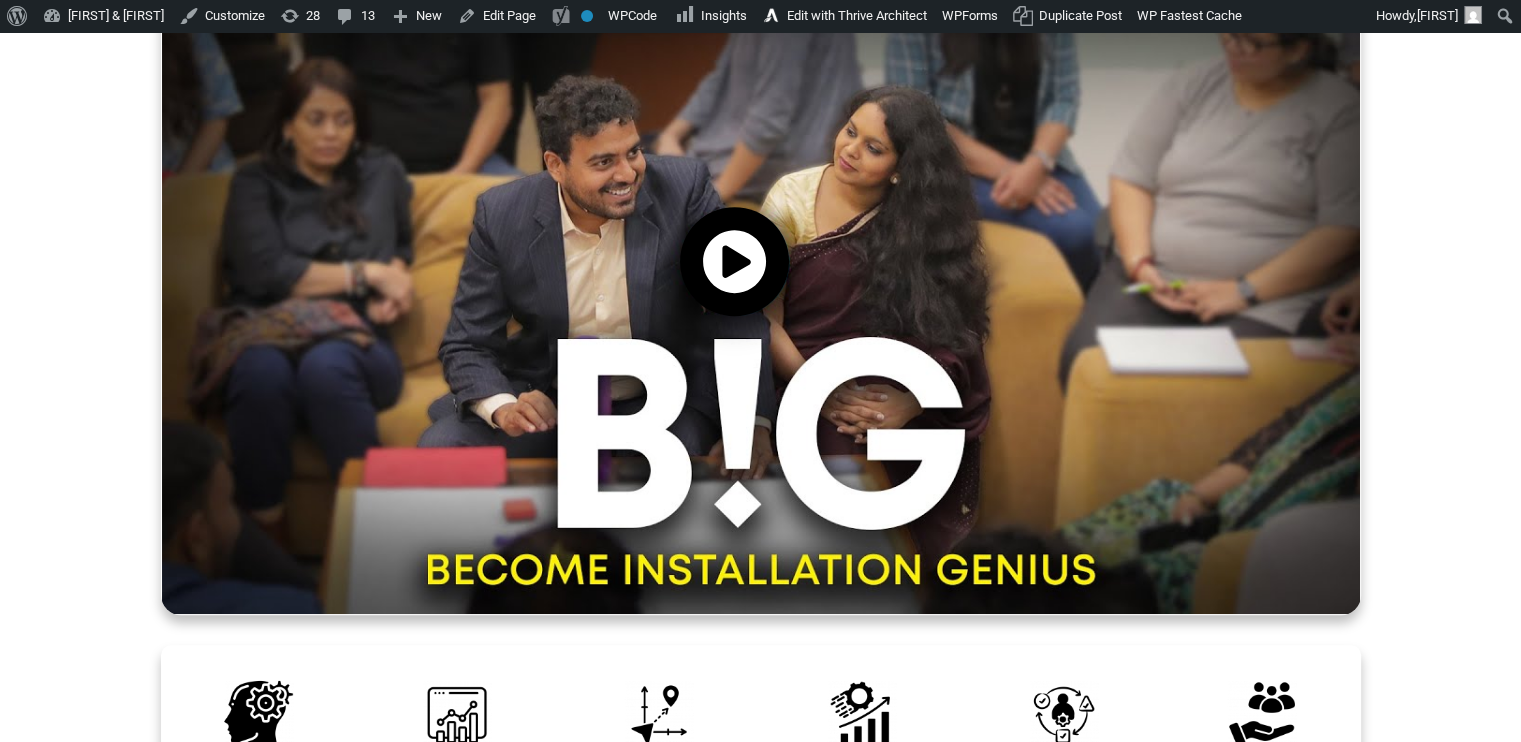 click 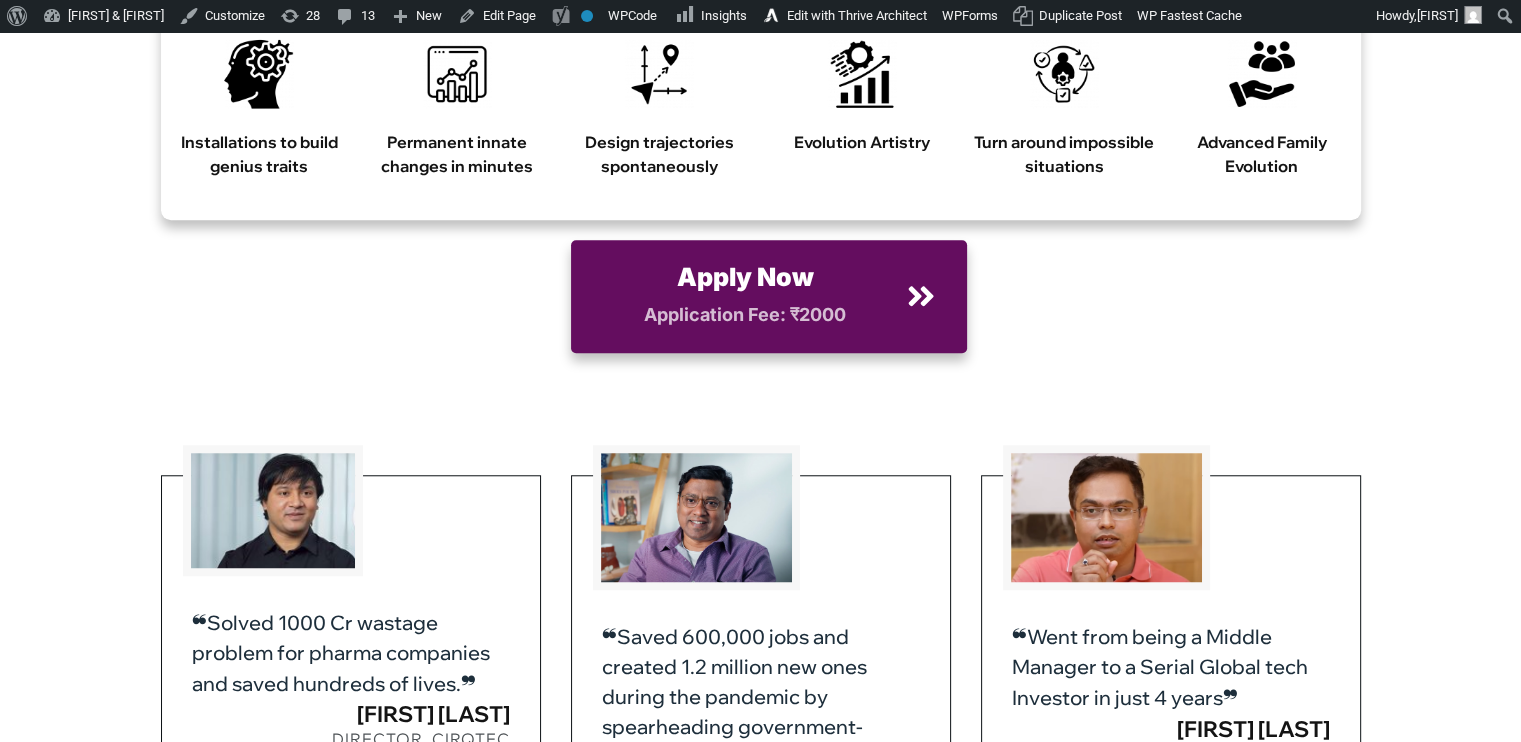 scroll, scrollTop: 1638, scrollLeft: 0, axis: vertical 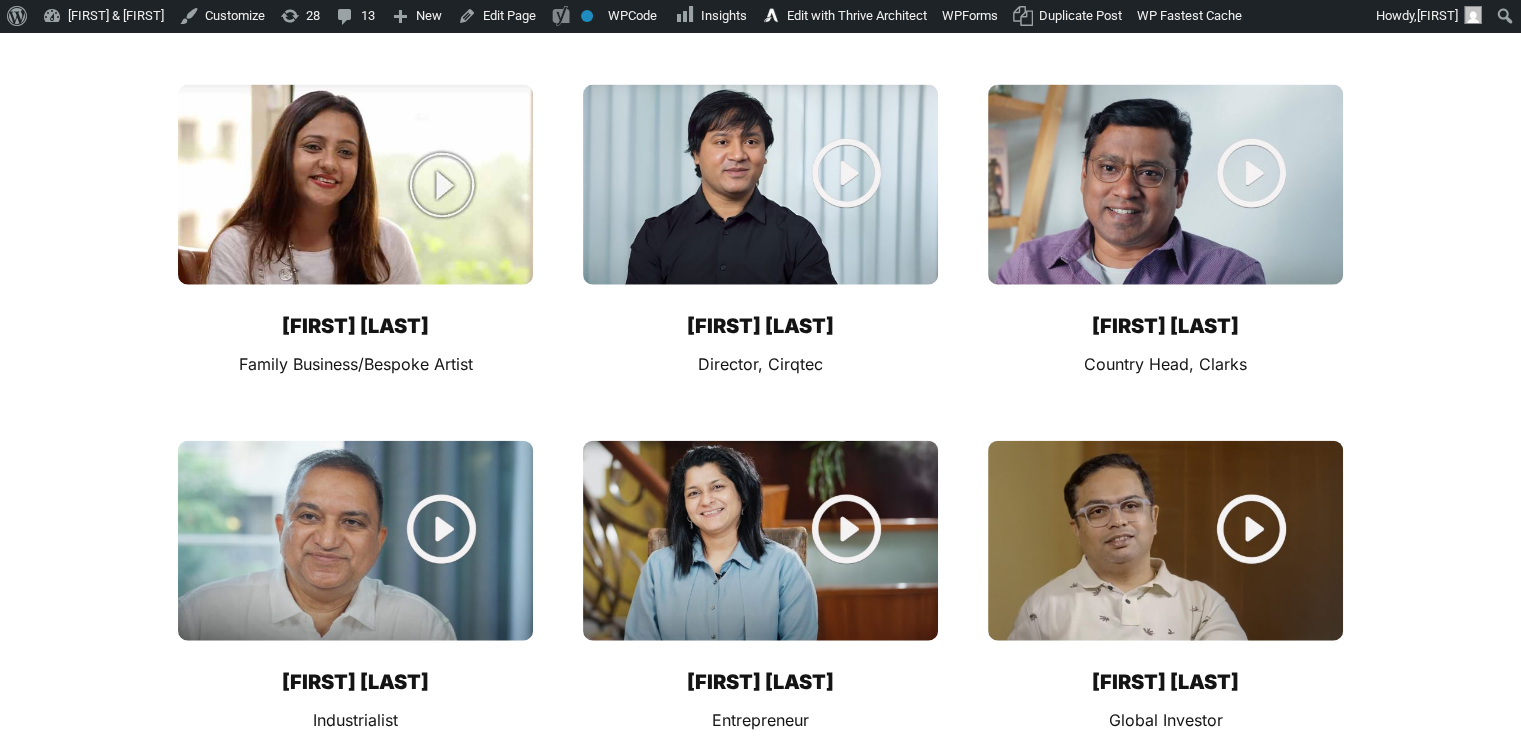 click at bounding box center [355, 185] 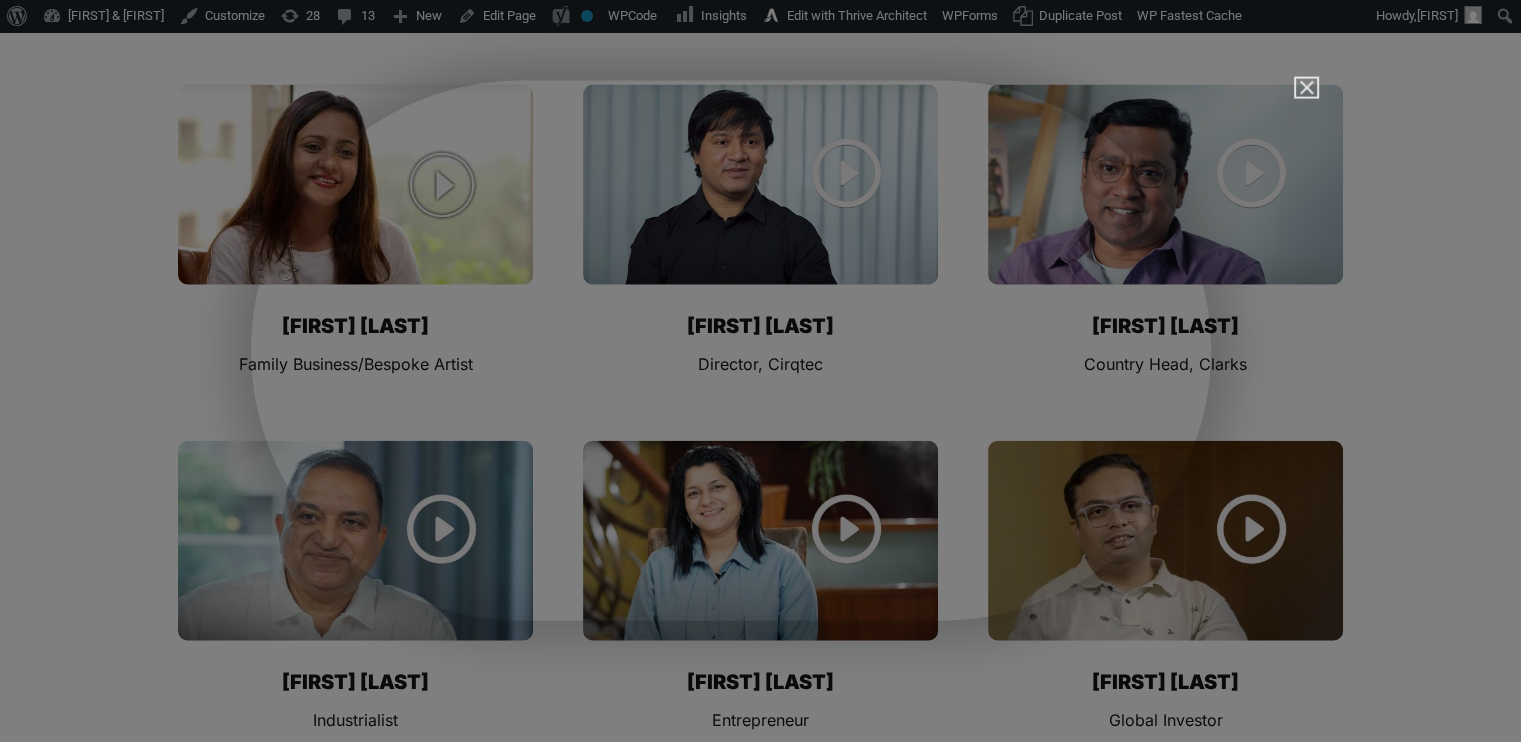 click at bounding box center (1298, 97) 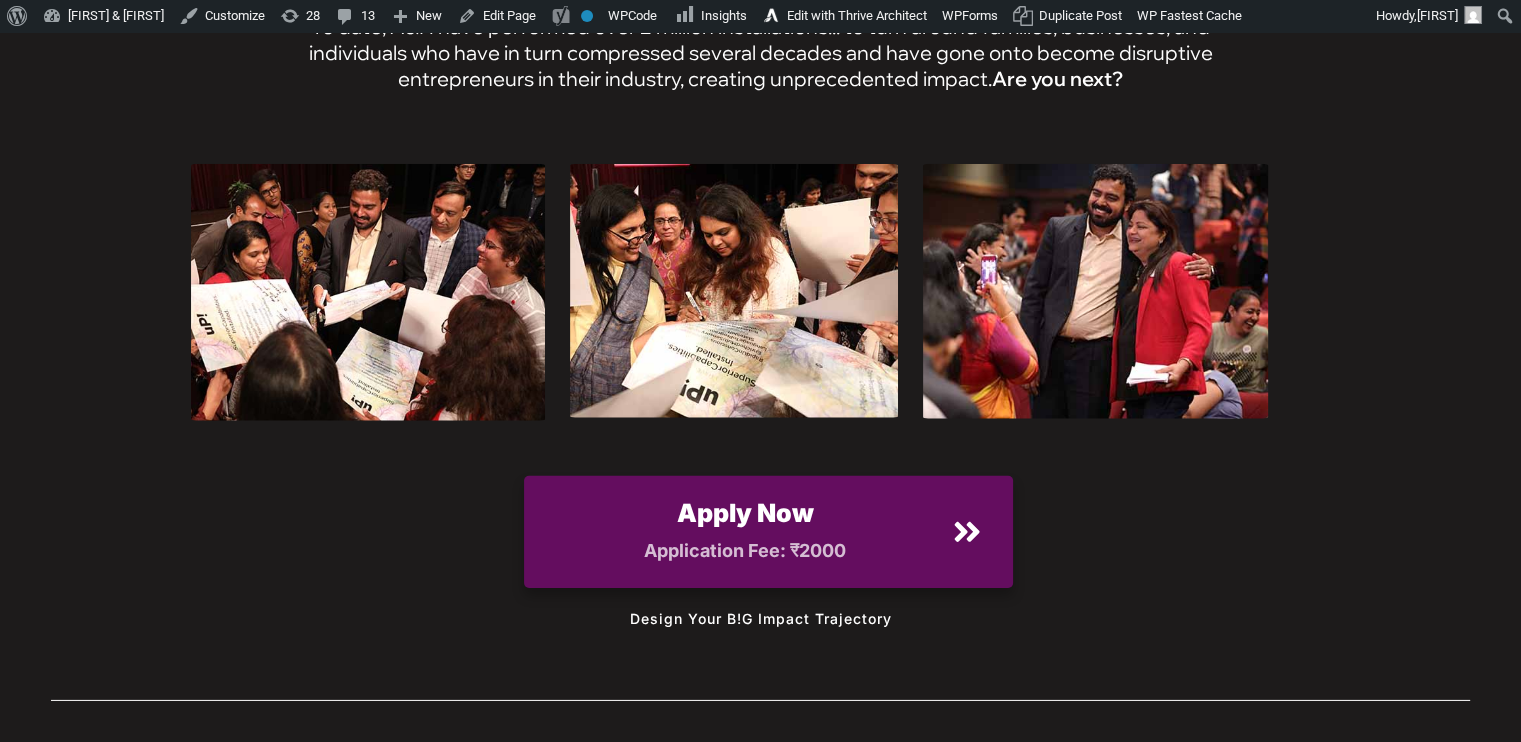 scroll, scrollTop: 29267, scrollLeft: 0, axis: vertical 